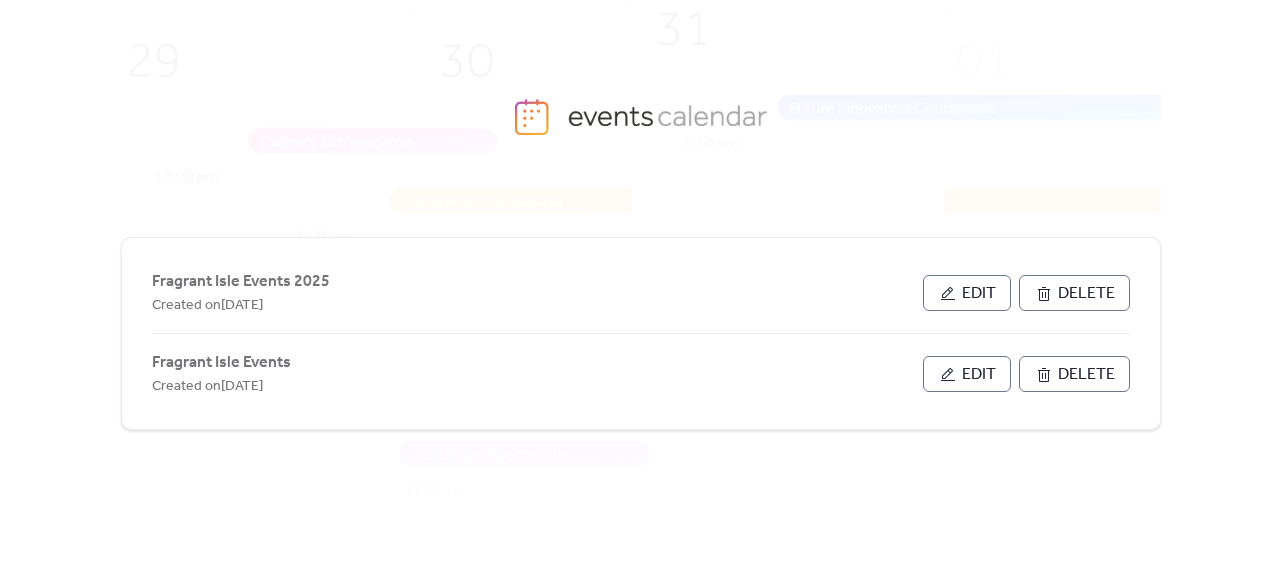 scroll, scrollTop: 0, scrollLeft: 0, axis: both 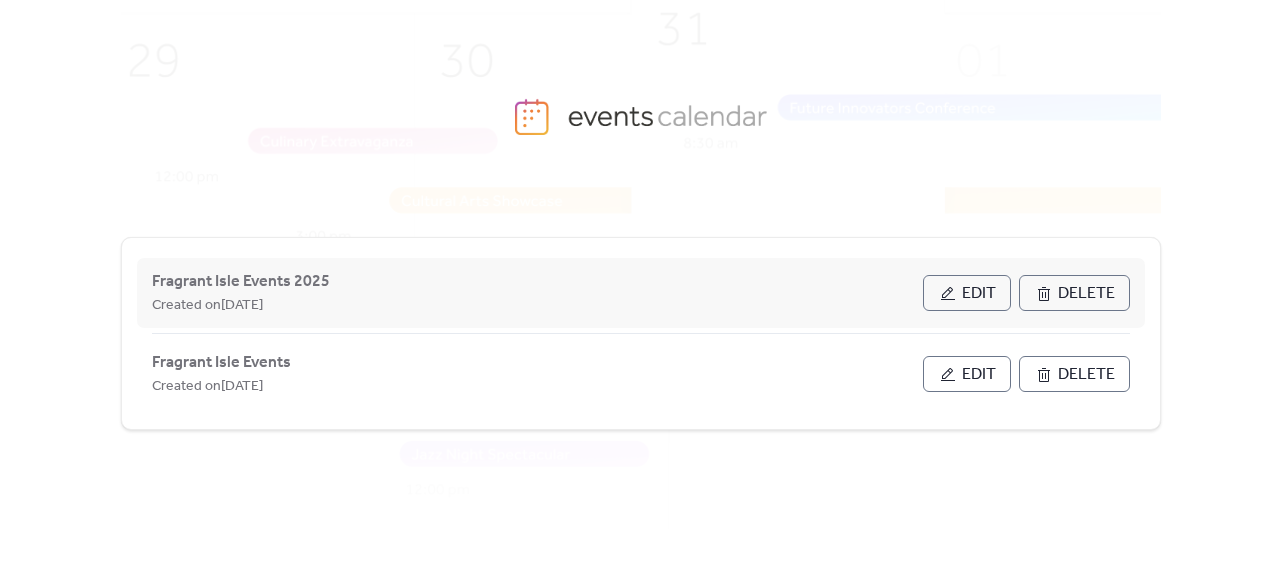 click on "Edit" at bounding box center [979, 294] 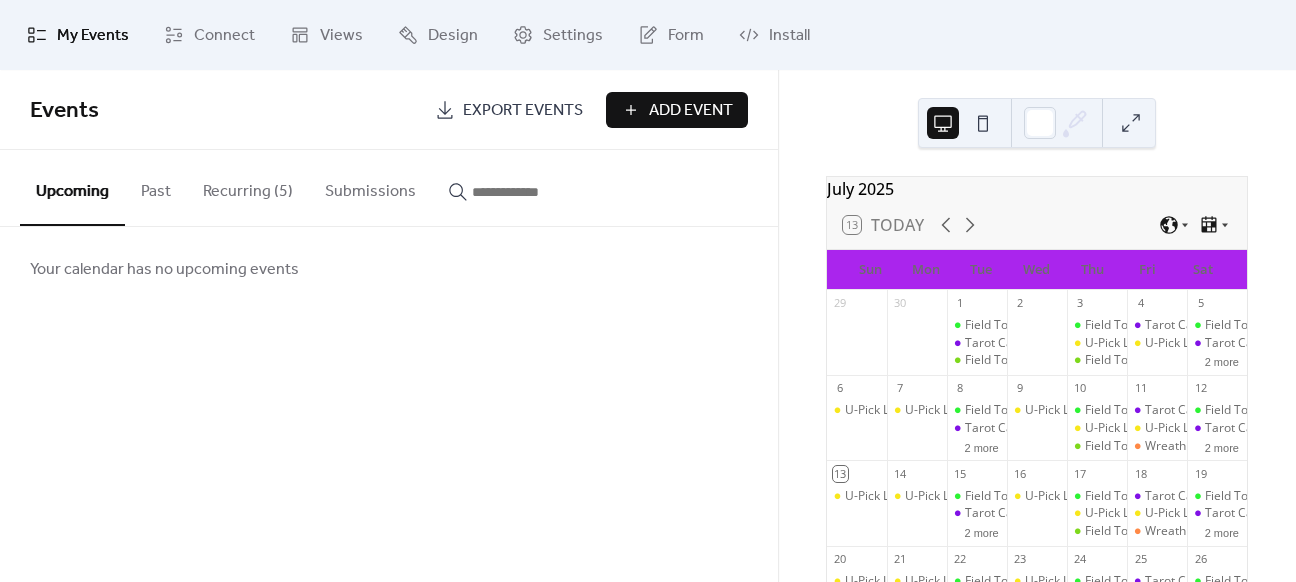 click on "Recurring  (5)" at bounding box center [248, 187] 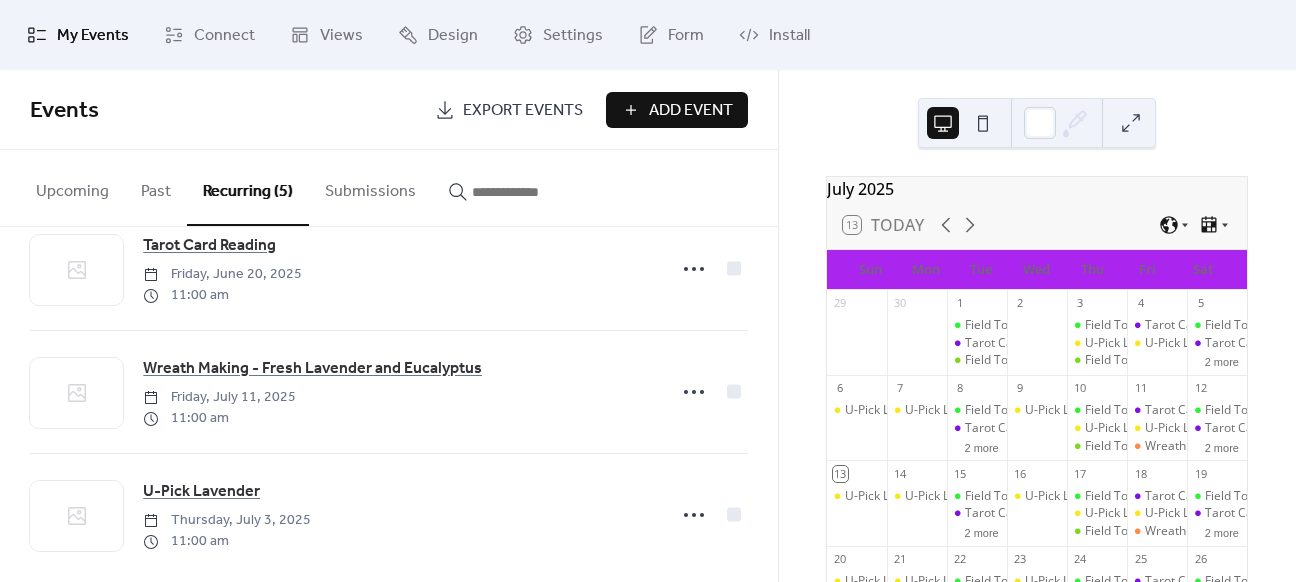 scroll, scrollTop: 319, scrollLeft: 0, axis: vertical 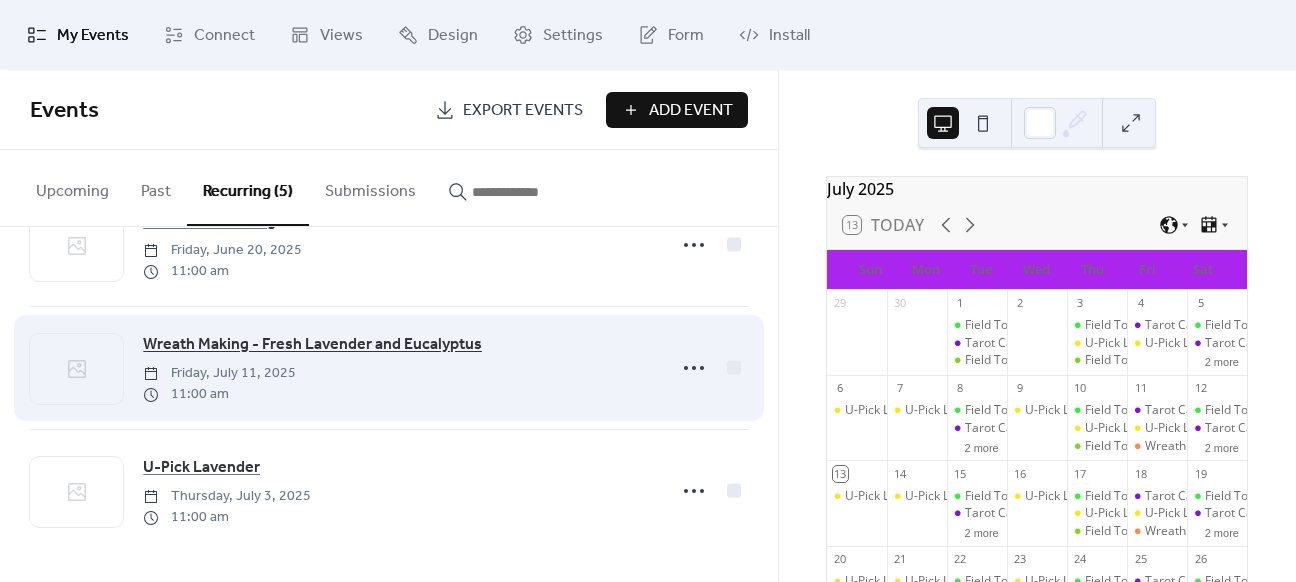 click on "Wreath Making - Fresh Lavender and Eucalyptus" at bounding box center (312, 345) 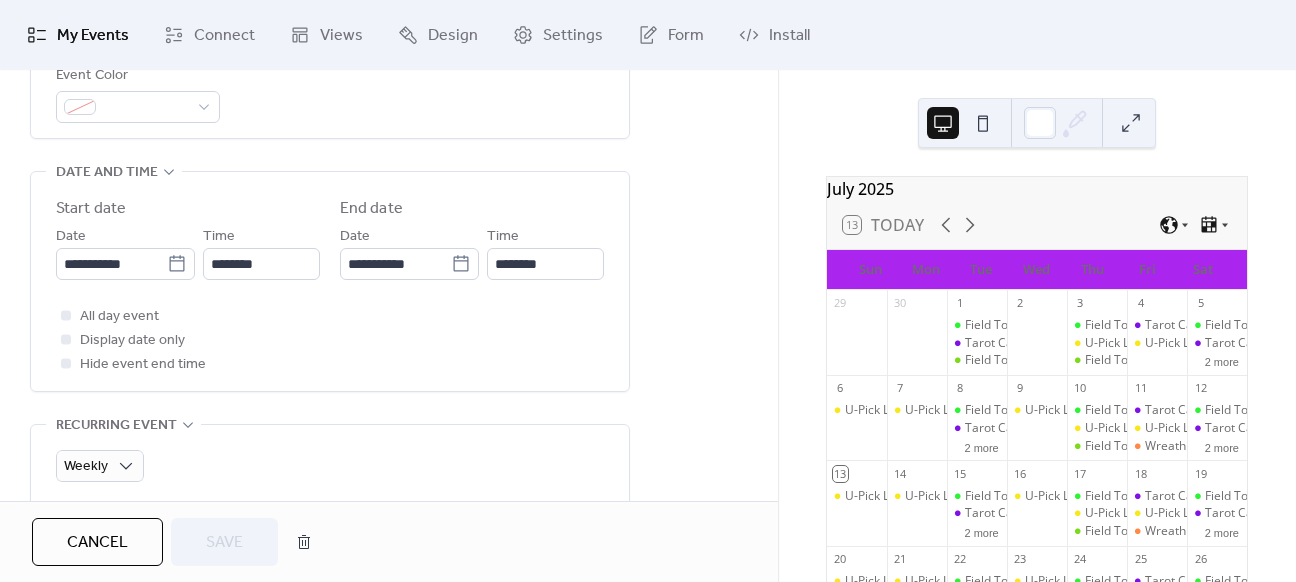 scroll, scrollTop: 598, scrollLeft: 0, axis: vertical 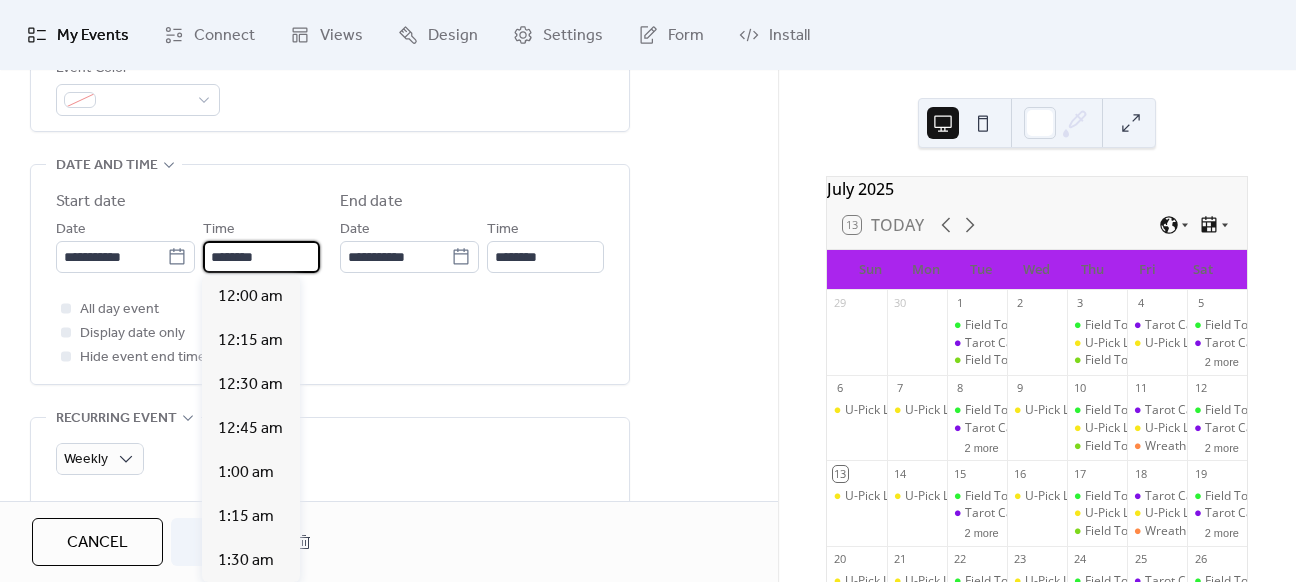 click on "********" at bounding box center [261, 257] 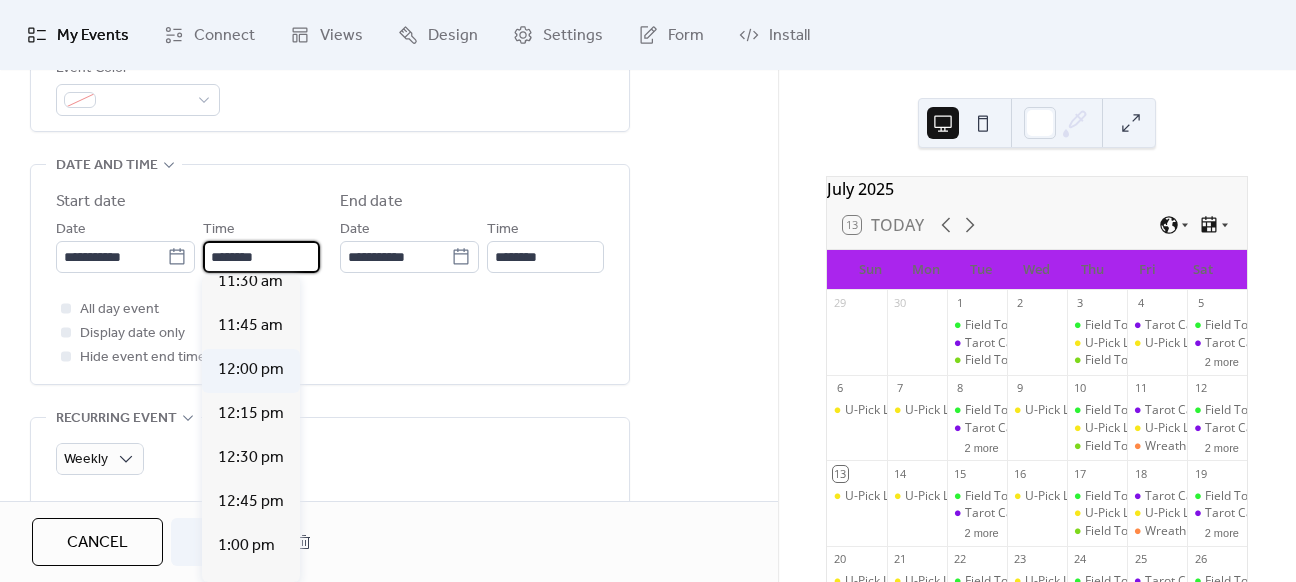 scroll, scrollTop: 2040, scrollLeft: 0, axis: vertical 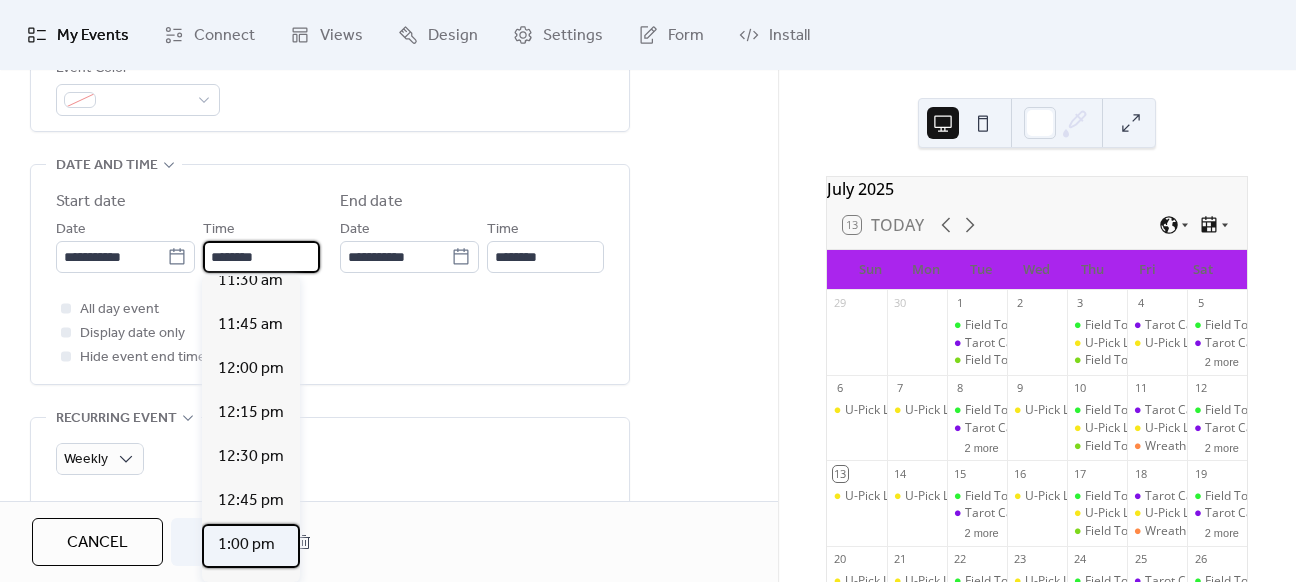 click on "1:00 pm" at bounding box center [246, 545] 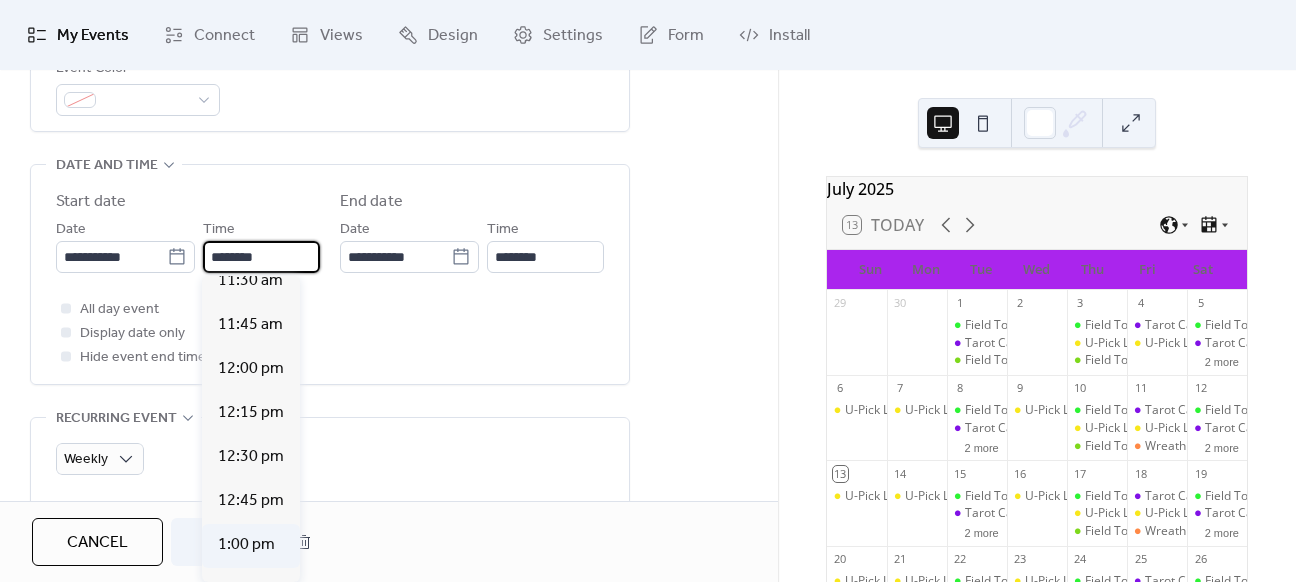 type on "*******" 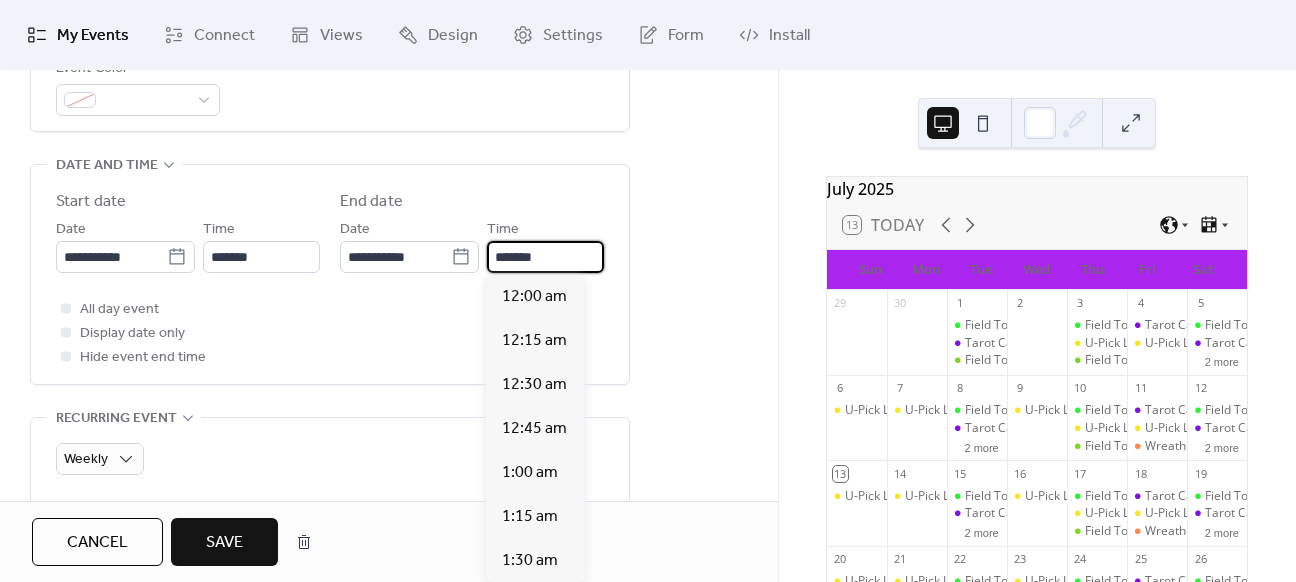 click on "*******" at bounding box center (545, 257) 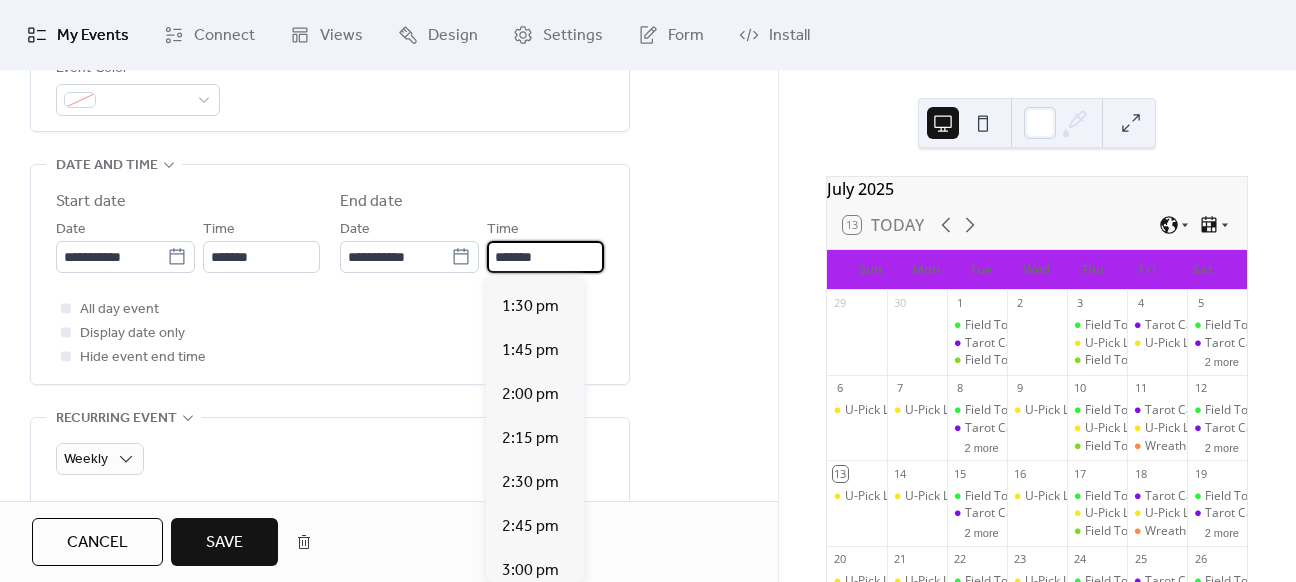scroll, scrollTop: 2367, scrollLeft: 0, axis: vertical 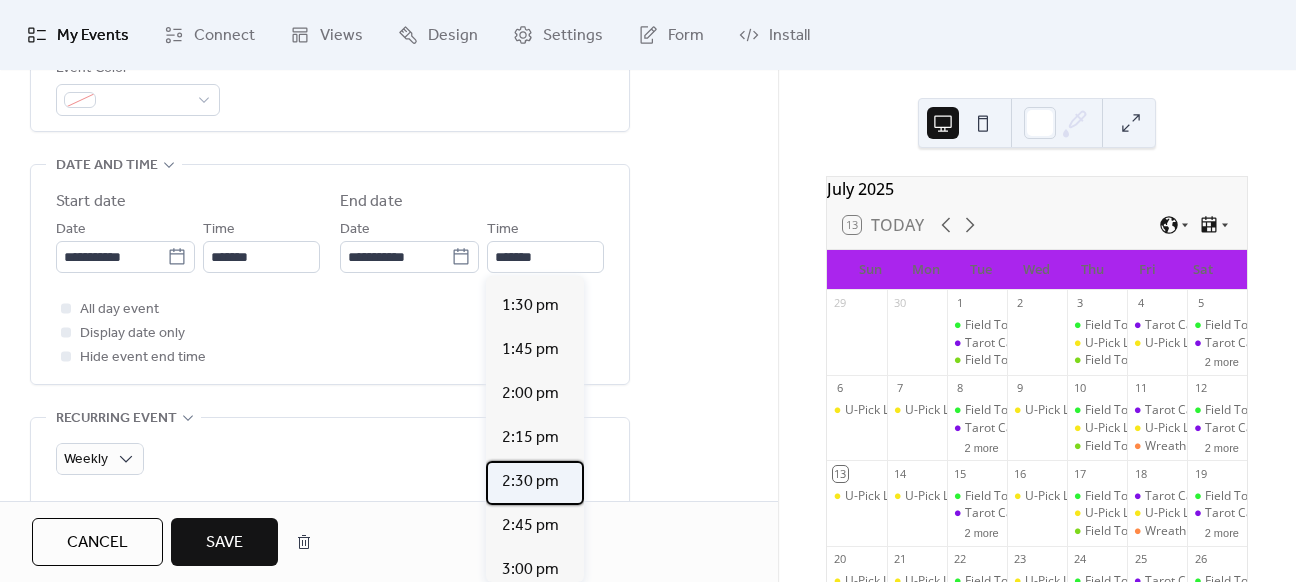 click on "2:30 pm" at bounding box center [530, 482] 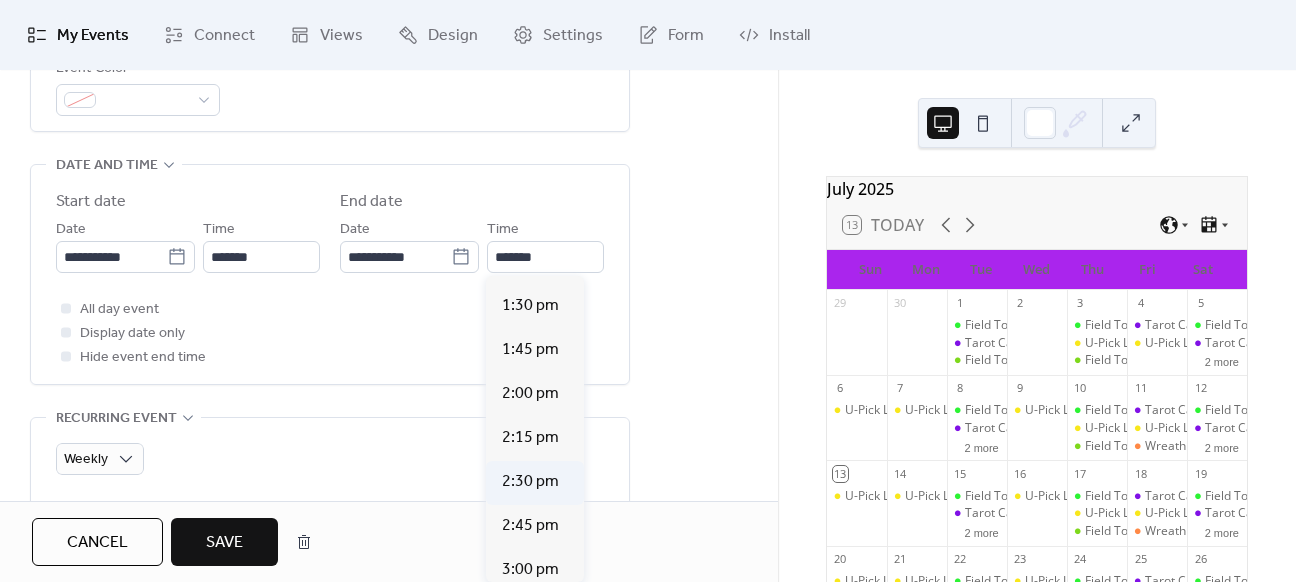type on "*******" 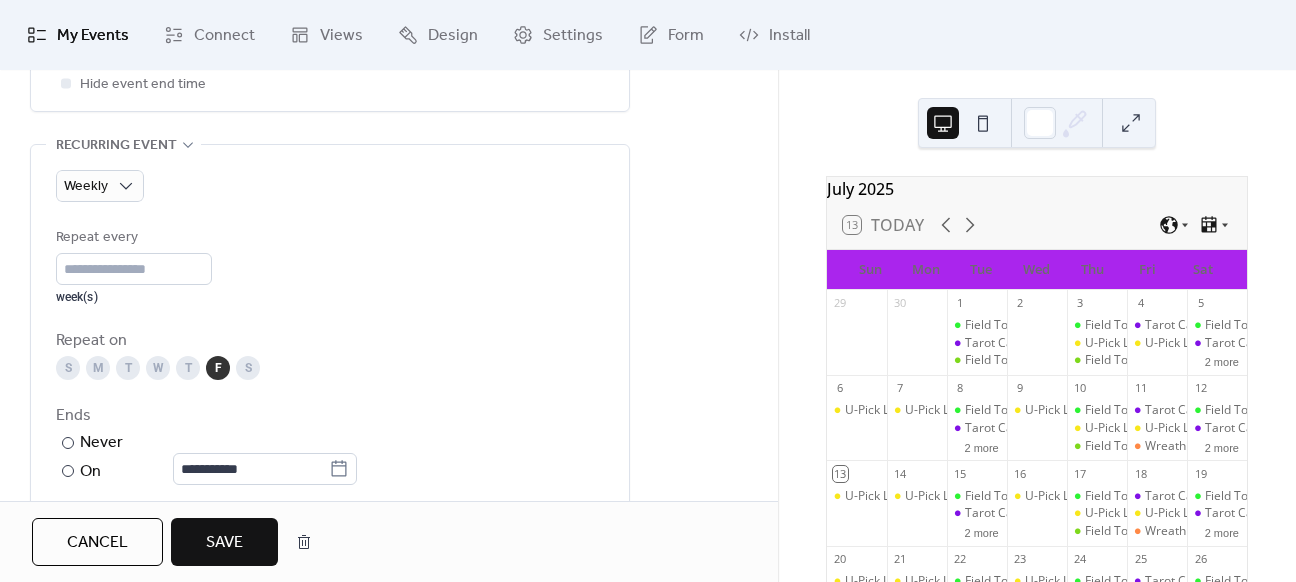 scroll, scrollTop: 906, scrollLeft: 0, axis: vertical 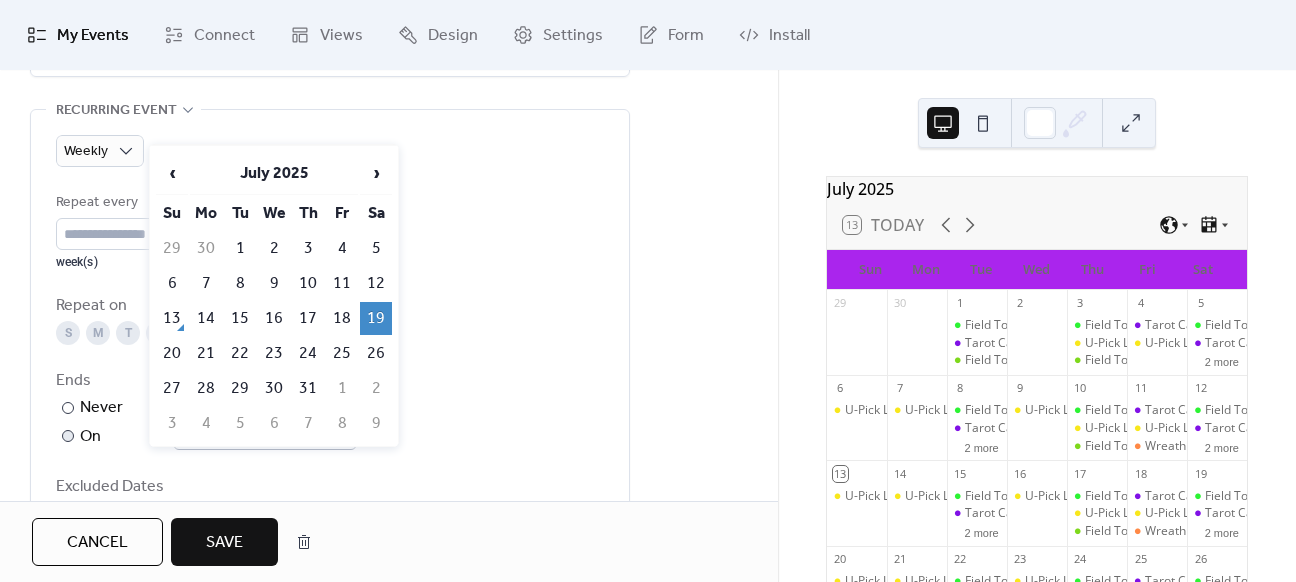 click 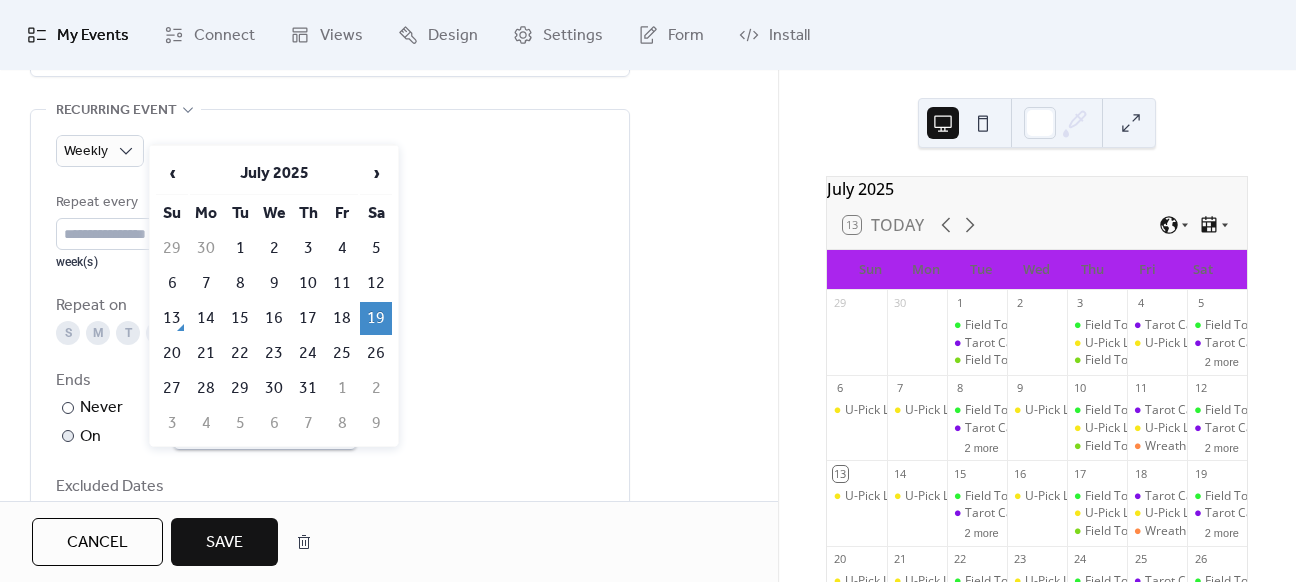 click on "**********" at bounding box center (251, 434) 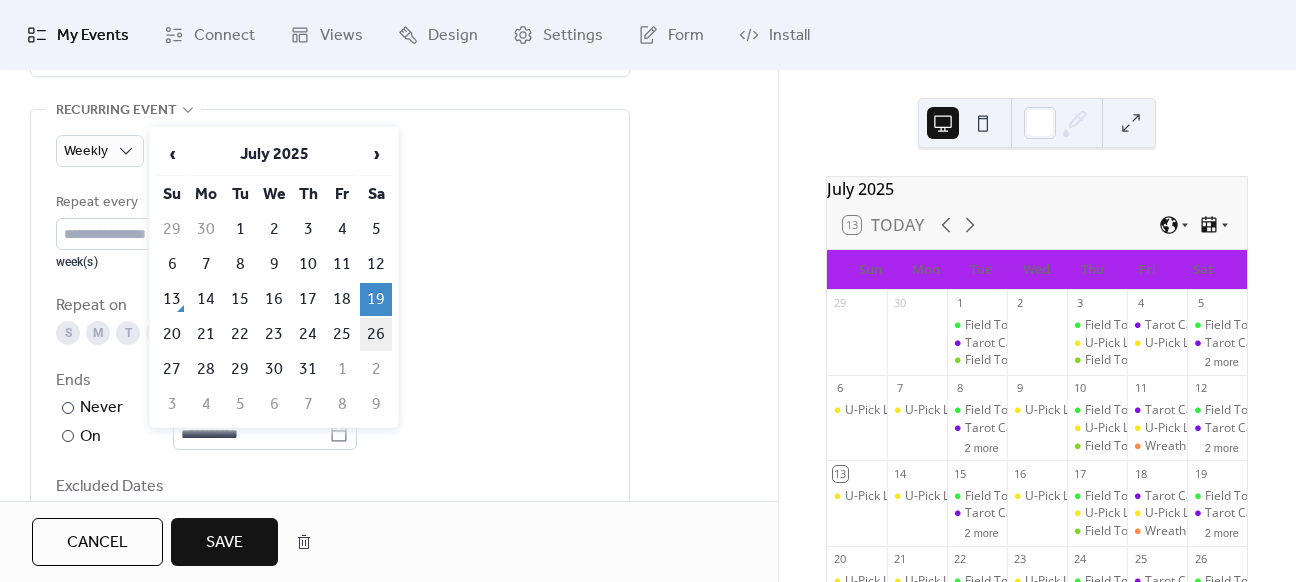 click on "26" at bounding box center [376, 334] 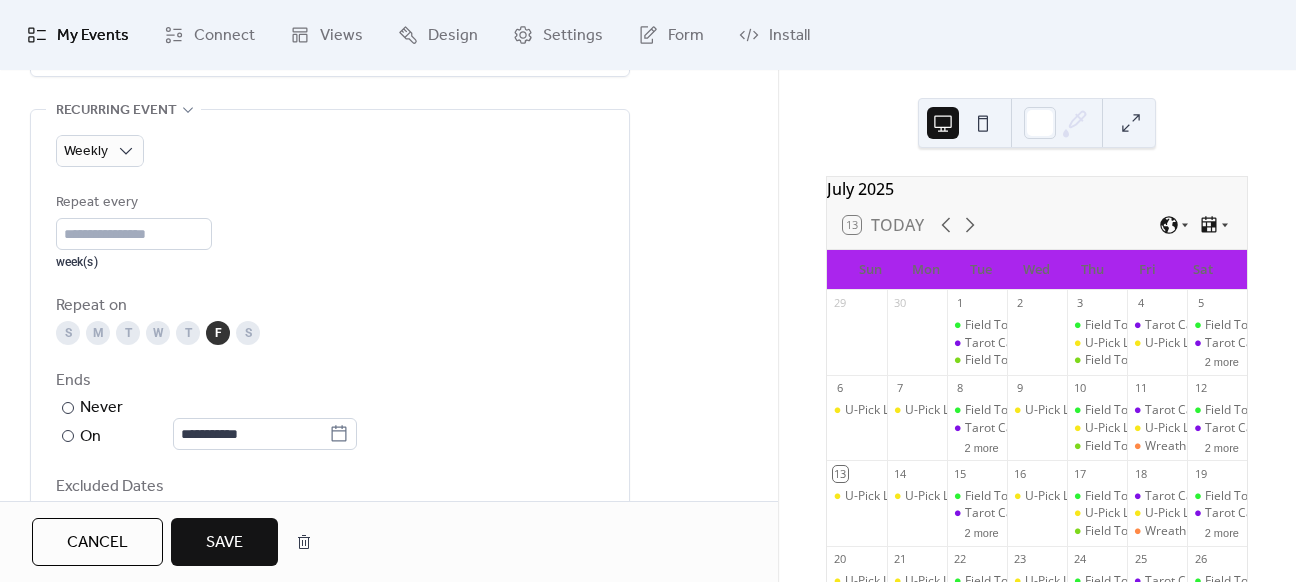 click on "Save" at bounding box center [224, 543] 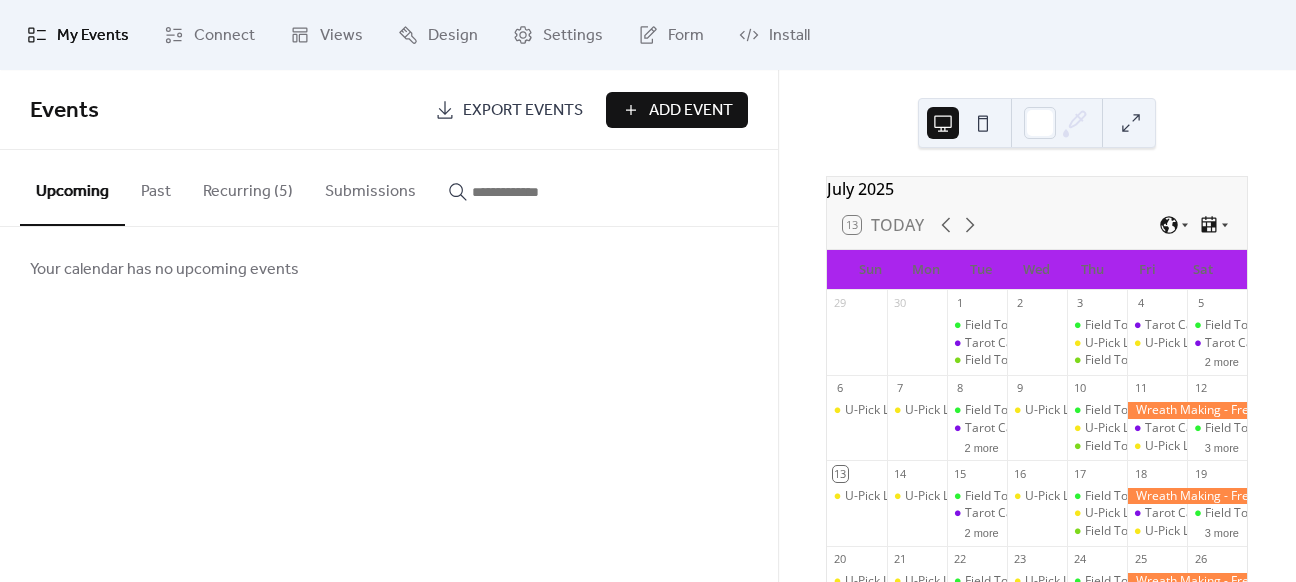 click on "Recurring  (5)" at bounding box center [248, 187] 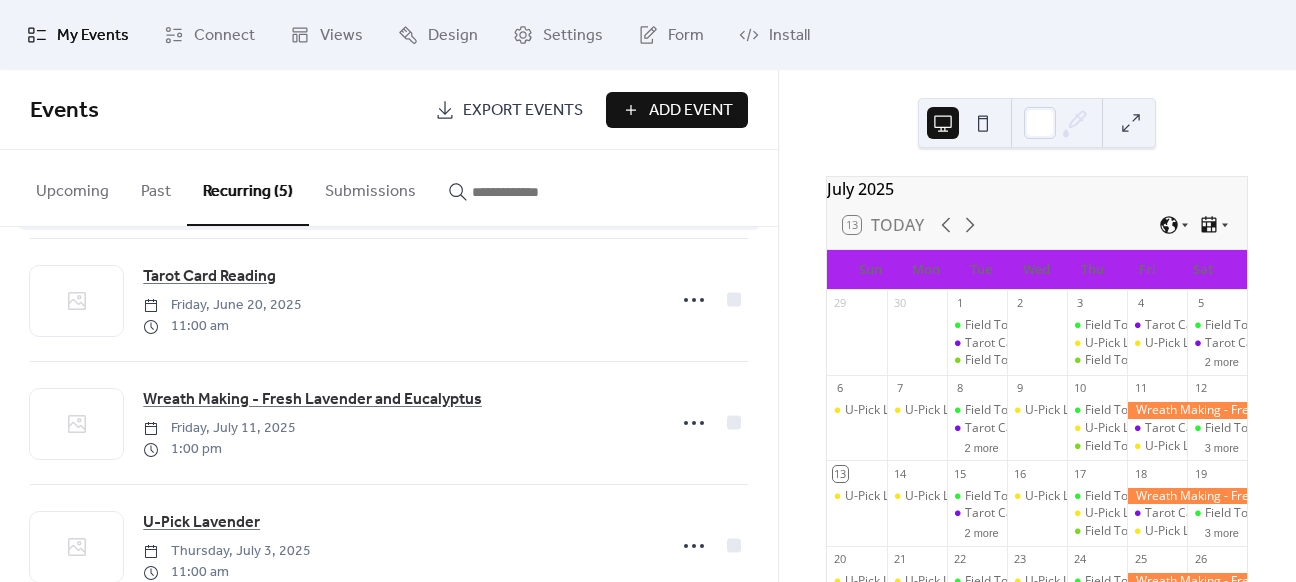 scroll, scrollTop: 319, scrollLeft: 0, axis: vertical 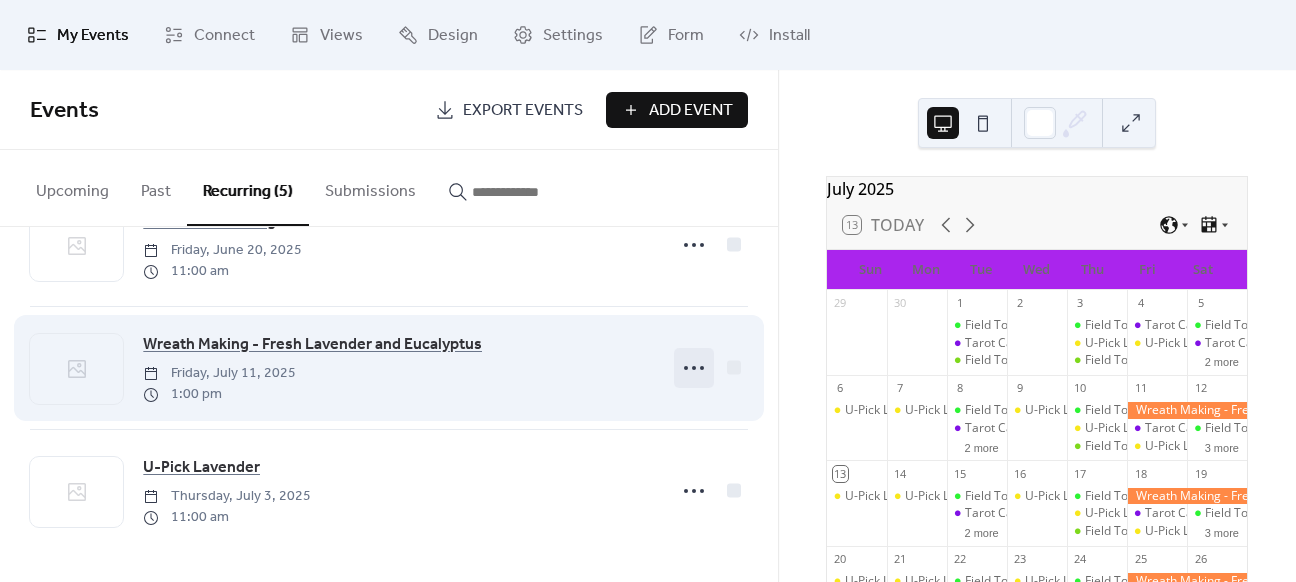 click 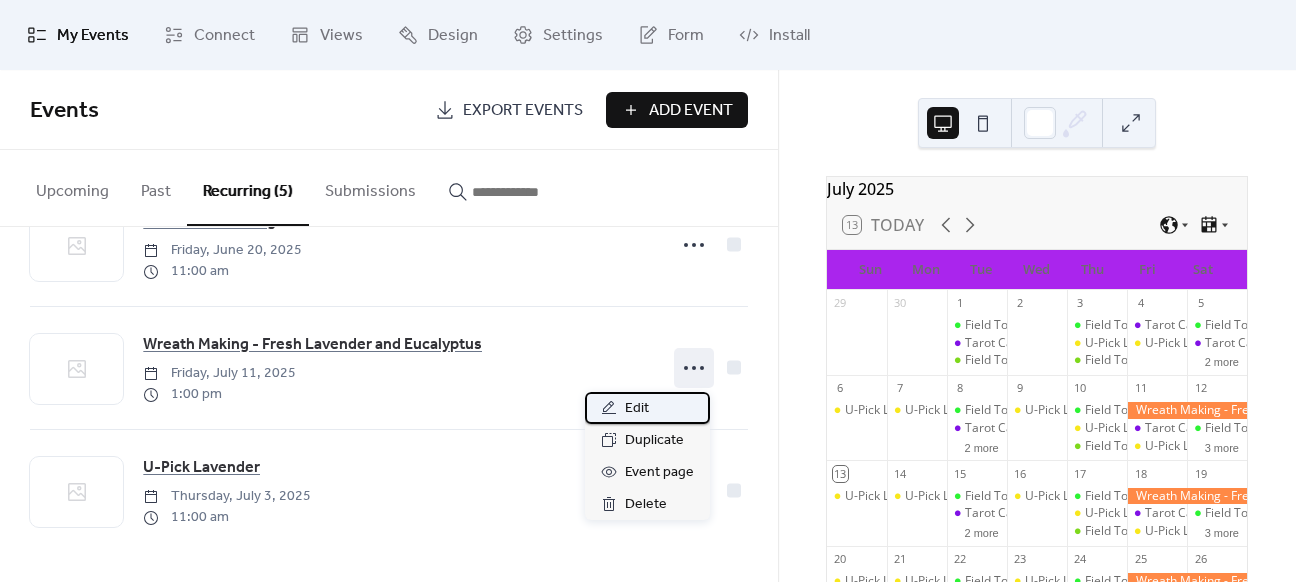 click on "Edit" at bounding box center [637, 409] 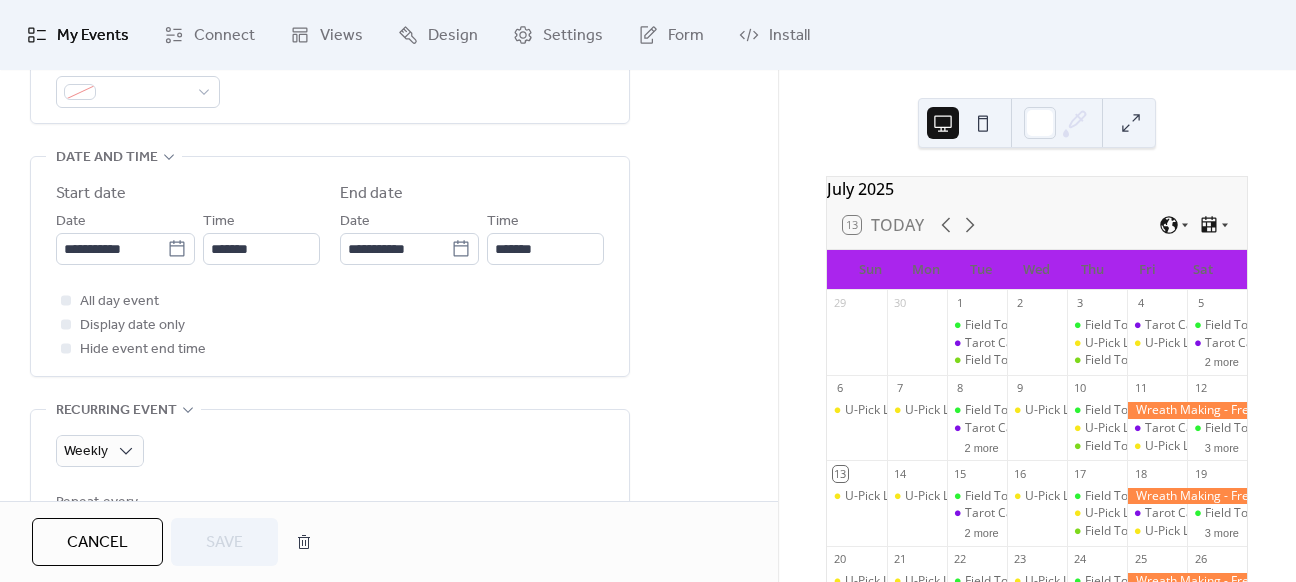scroll, scrollTop: 604, scrollLeft: 0, axis: vertical 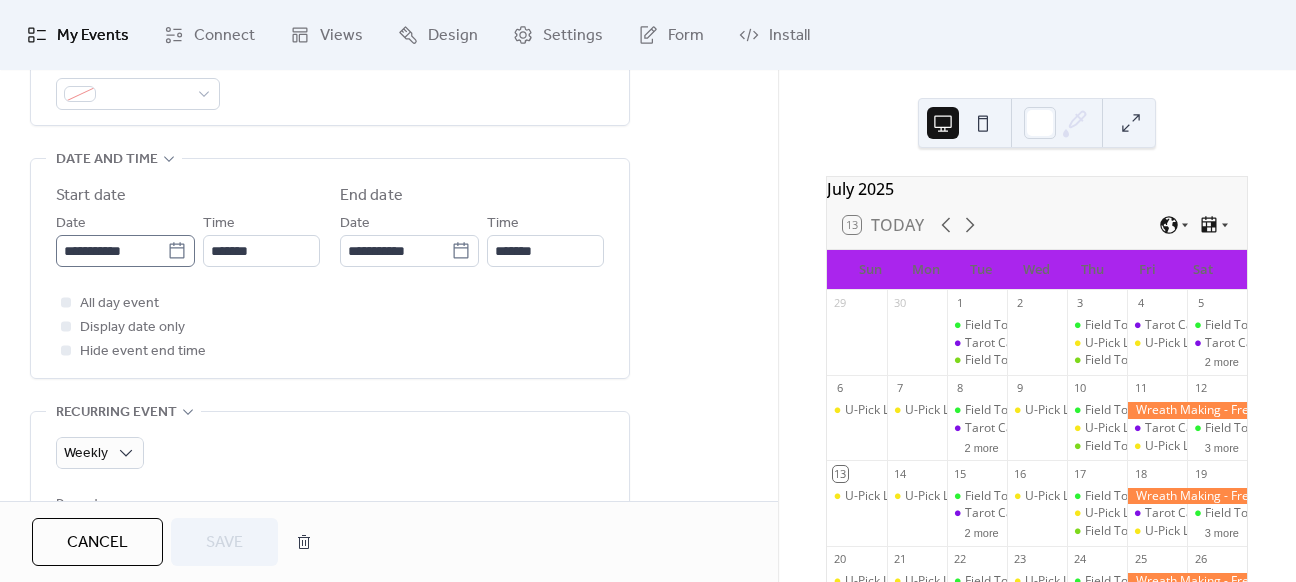 click 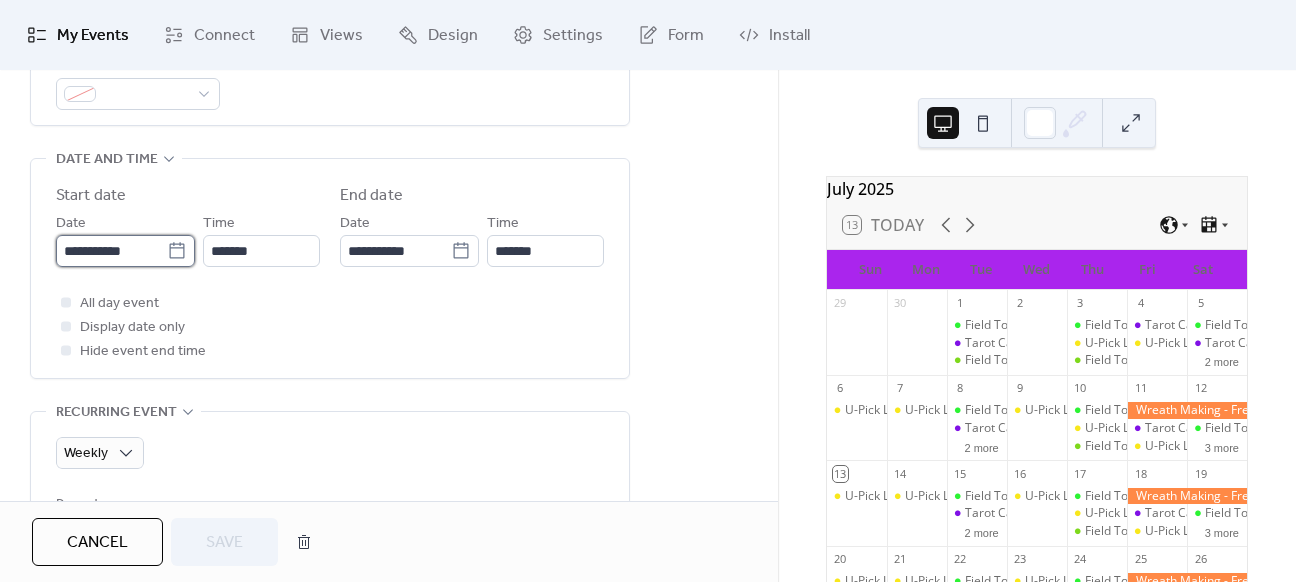 click on "**********" at bounding box center (111, 251) 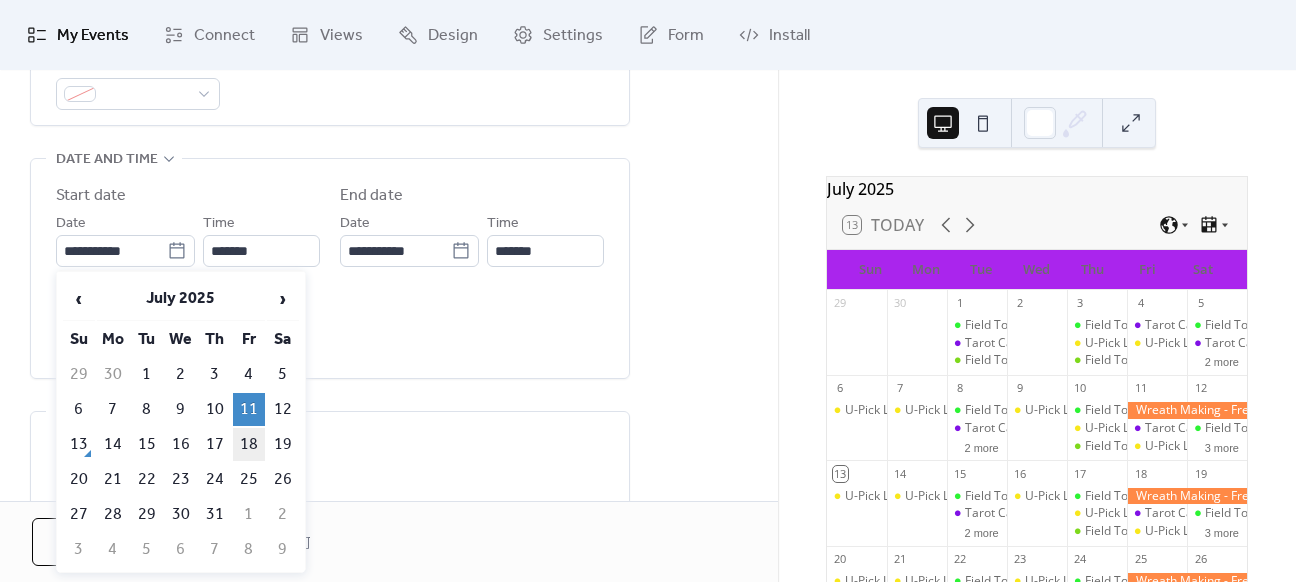 click on "18" at bounding box center (249, 444) 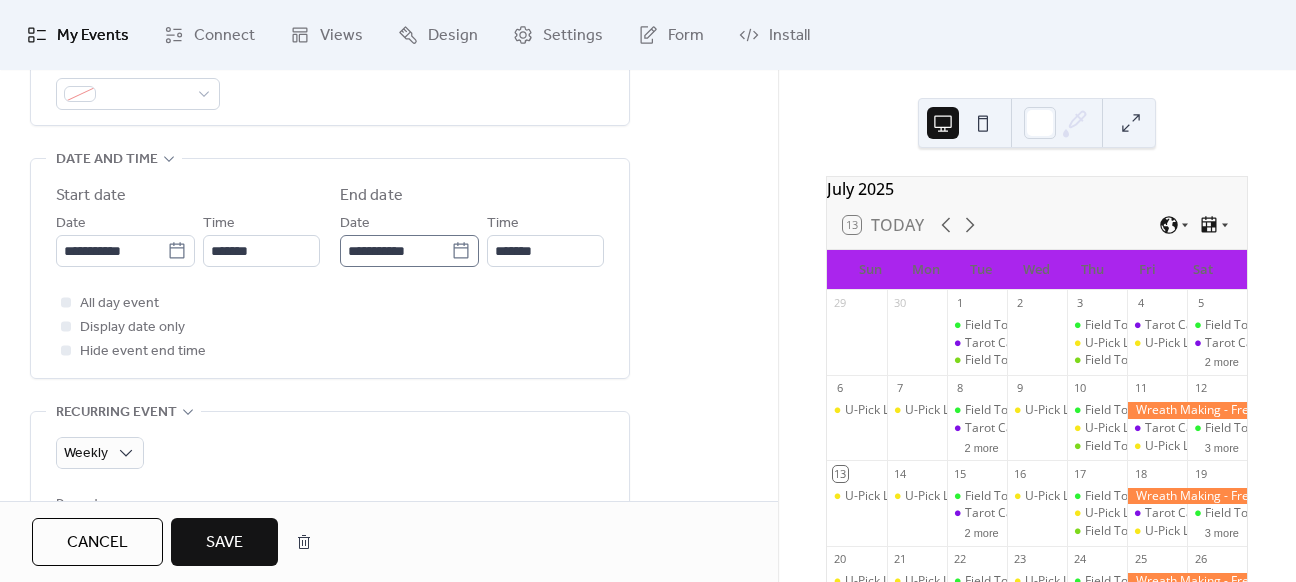 click 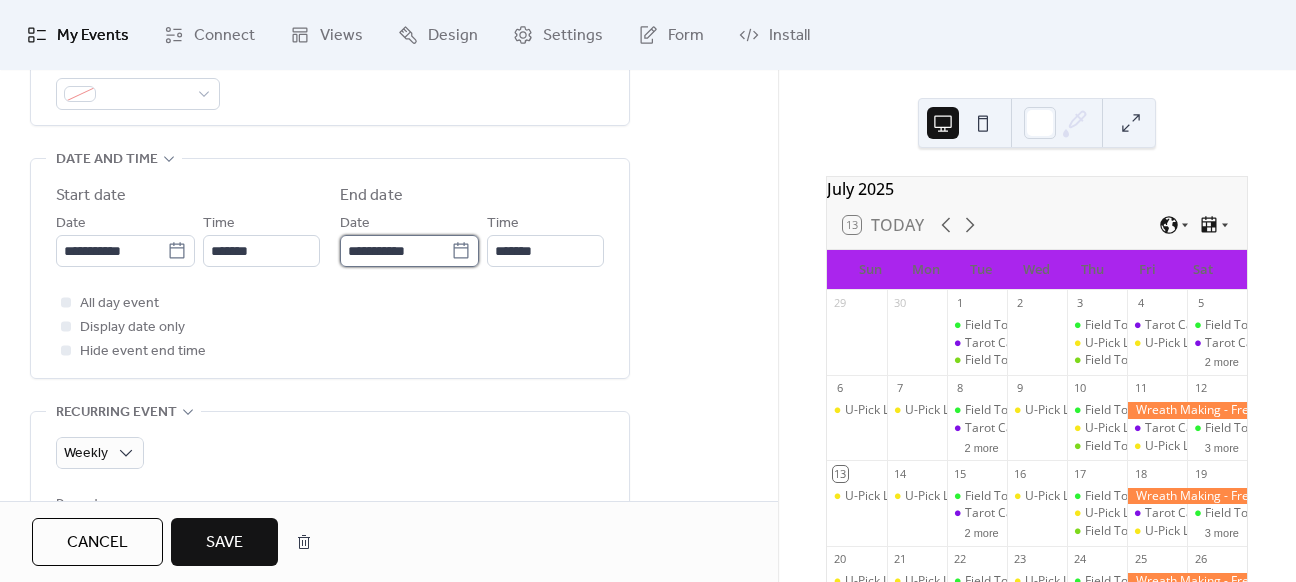 click on "**********" at bounding box center (395, 251) 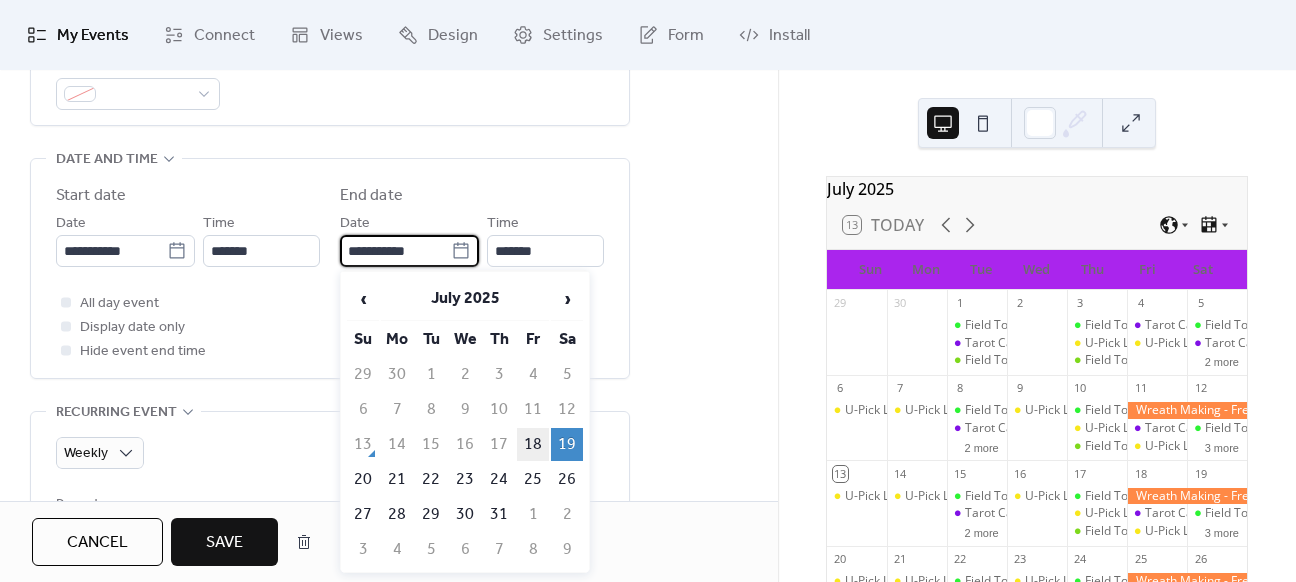 click on "18" at bounding box center [533, 444] 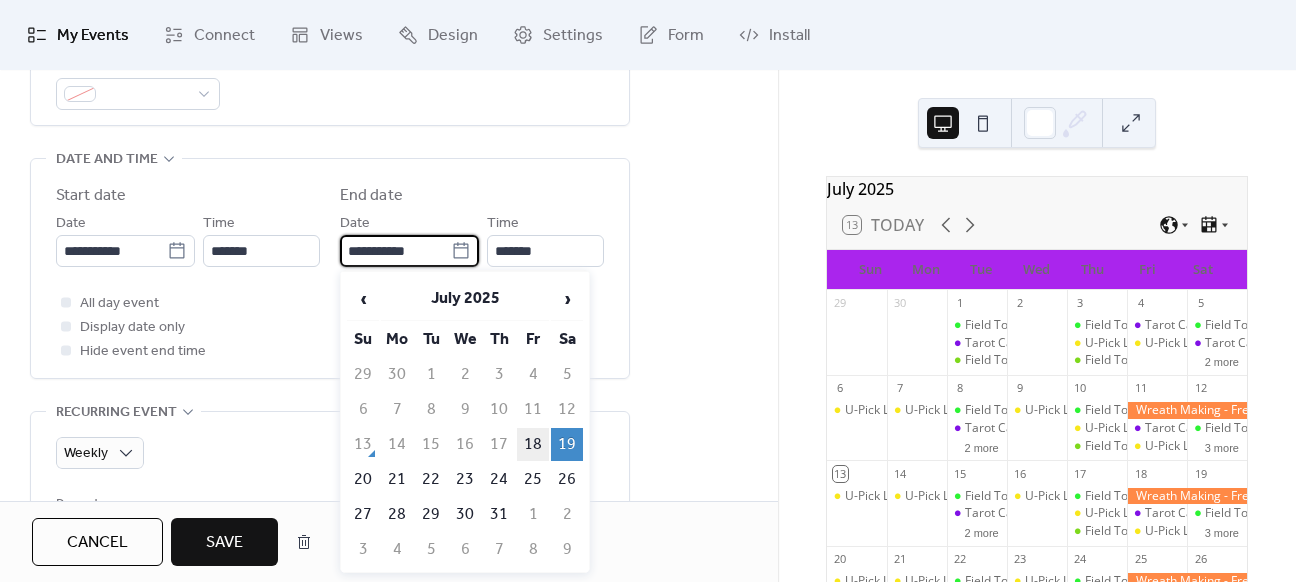 type on "**********" 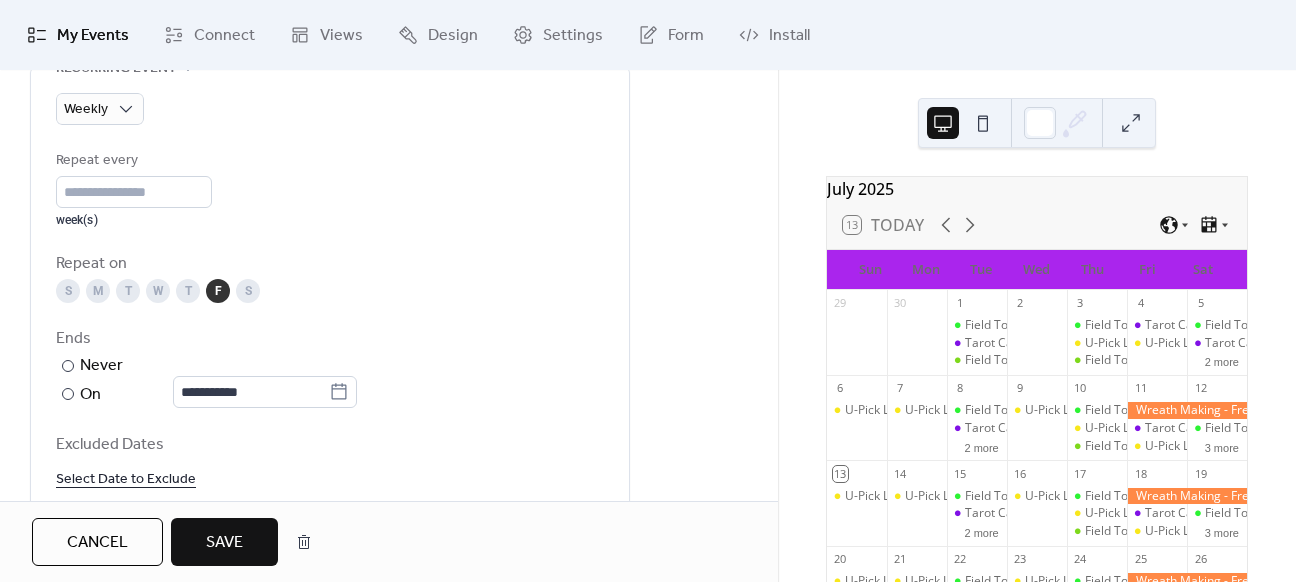 scroll, scrollTop: 952, scrollLeft: 0, axis: vertical 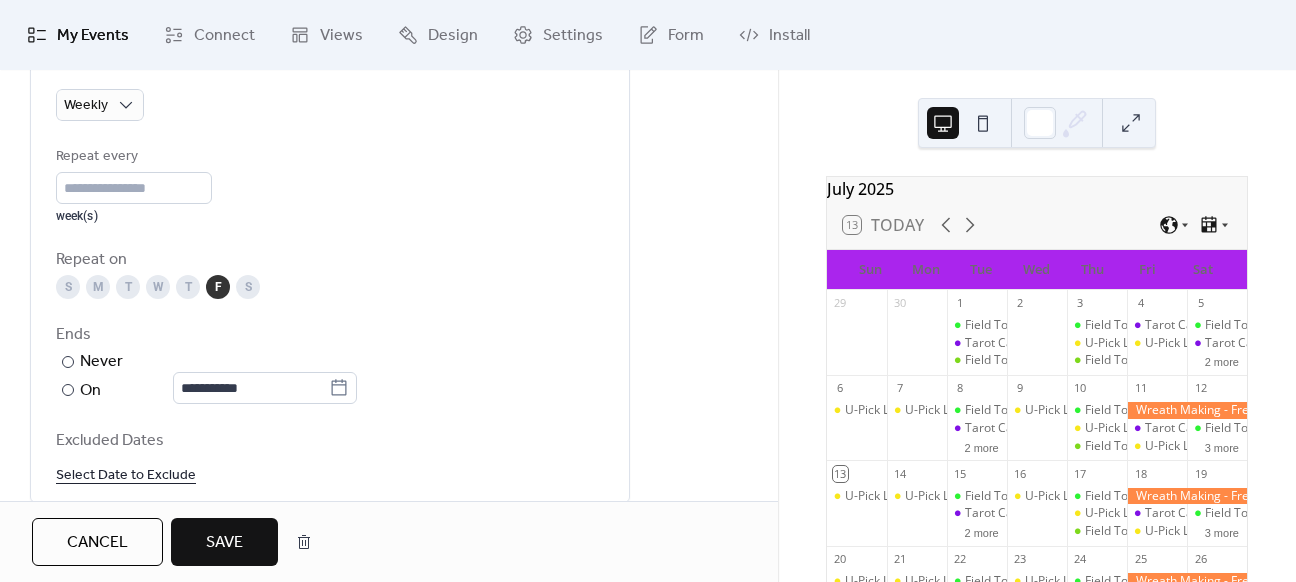 click on "Save" at bounding box center [224, 543] 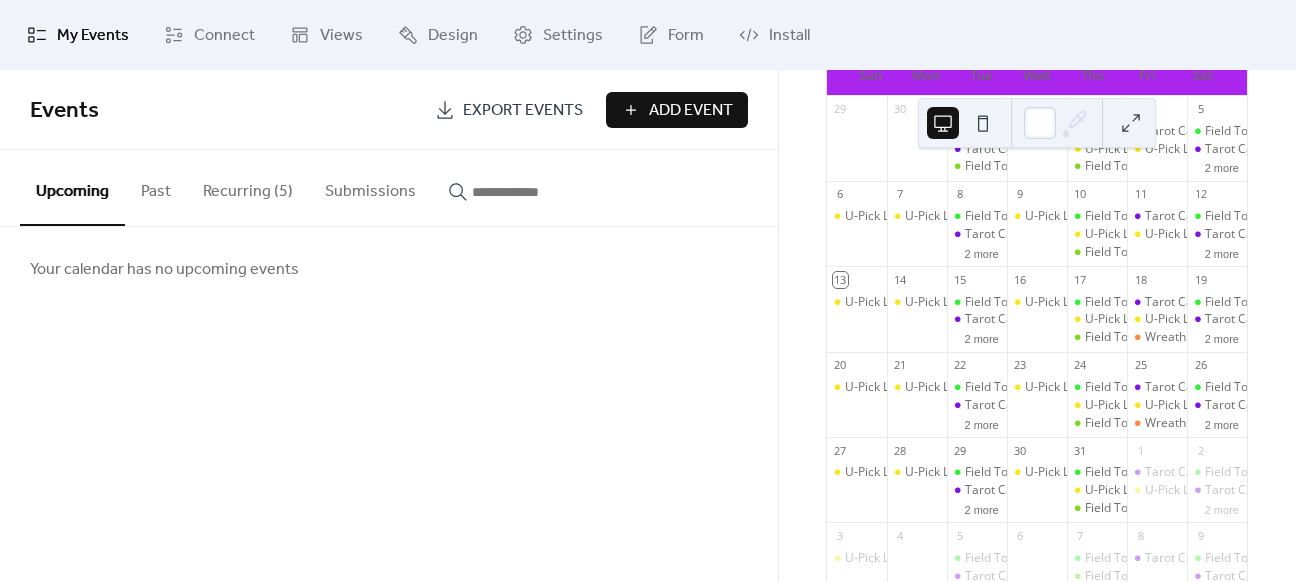 scroll, scrollTop: 195, scrollLeft: 0, axis: vertical 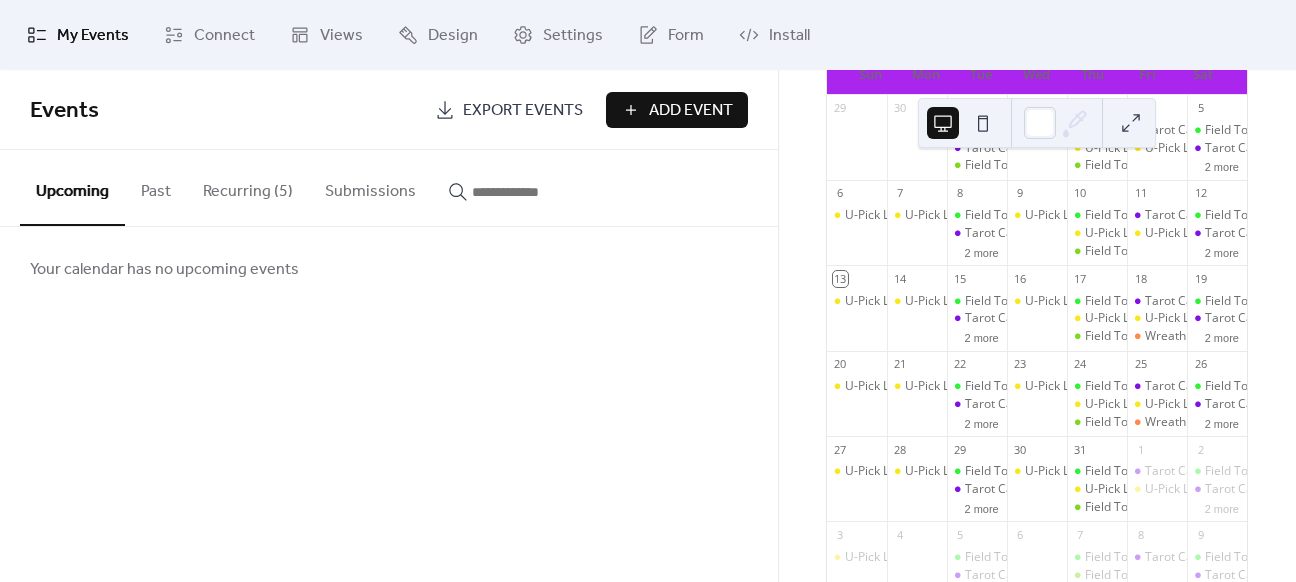 click on "Recurring  (5)" at bounding box center (248, 187) 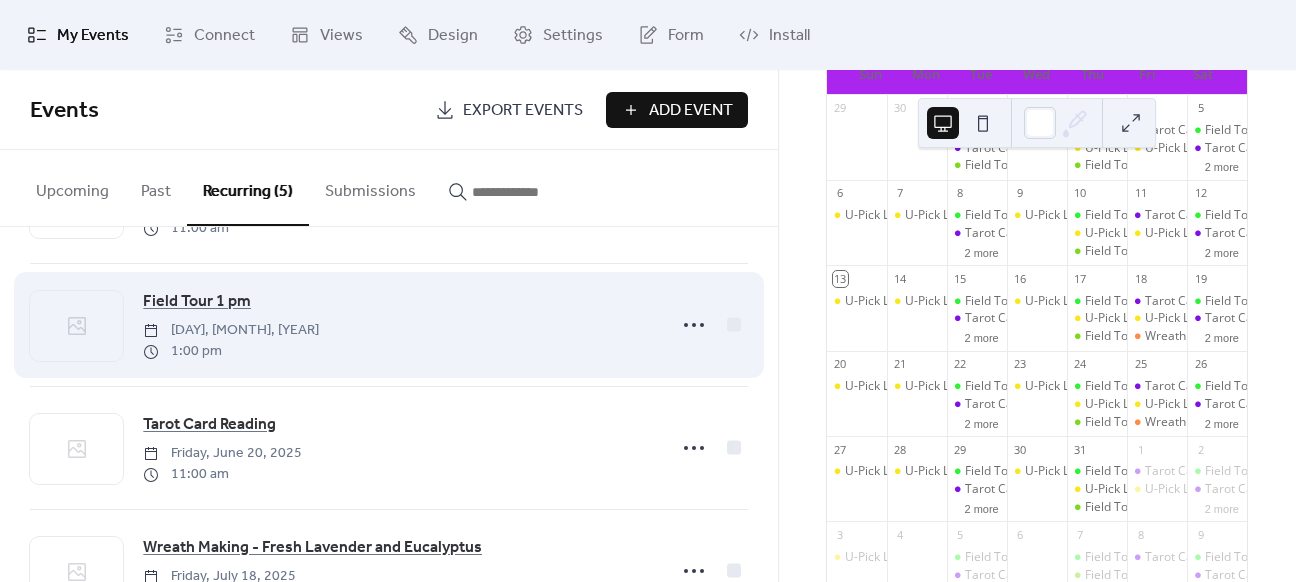 scroll, scrollTop: 319, scrollLeft: 0, axis: vertical 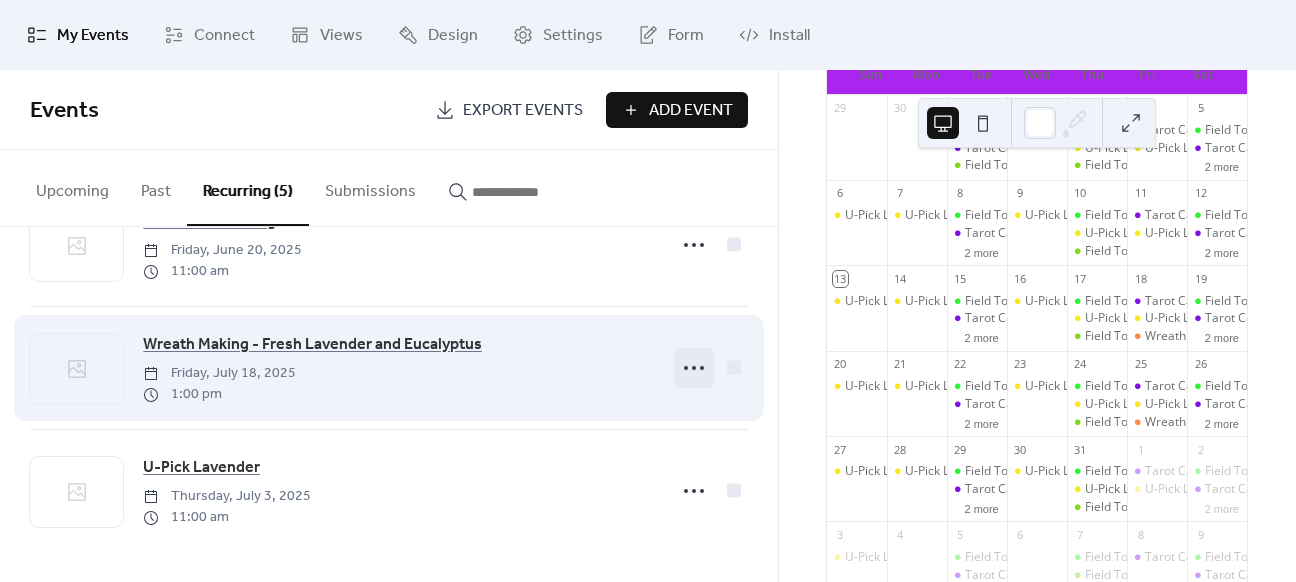 click 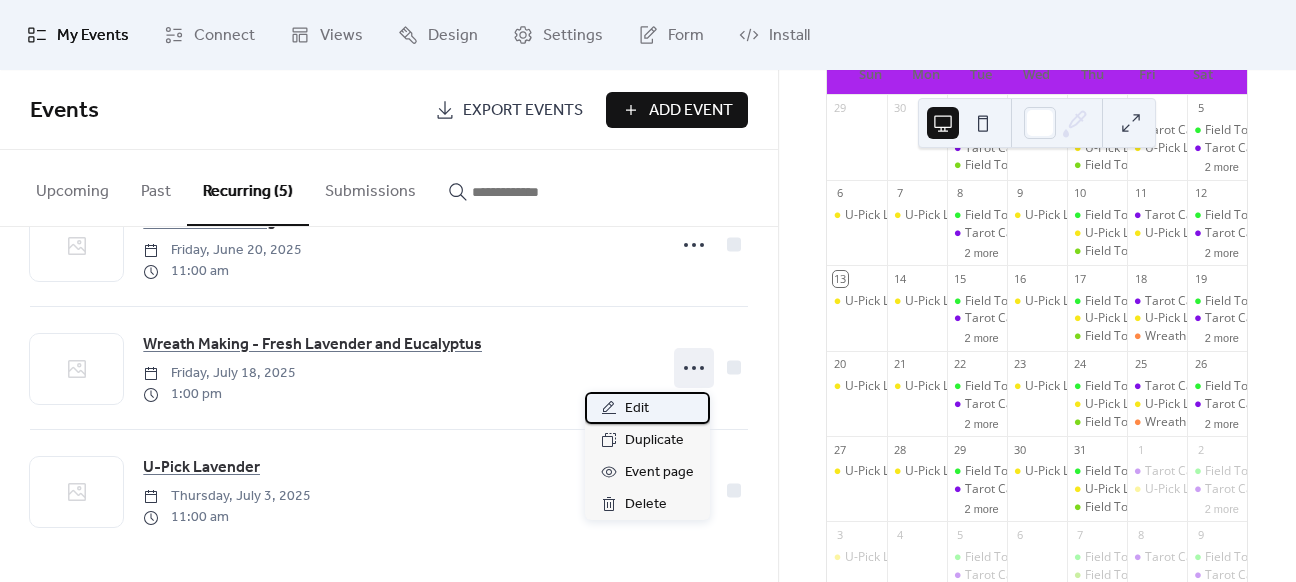 click on "Edit" at bounding box center (647, 408) 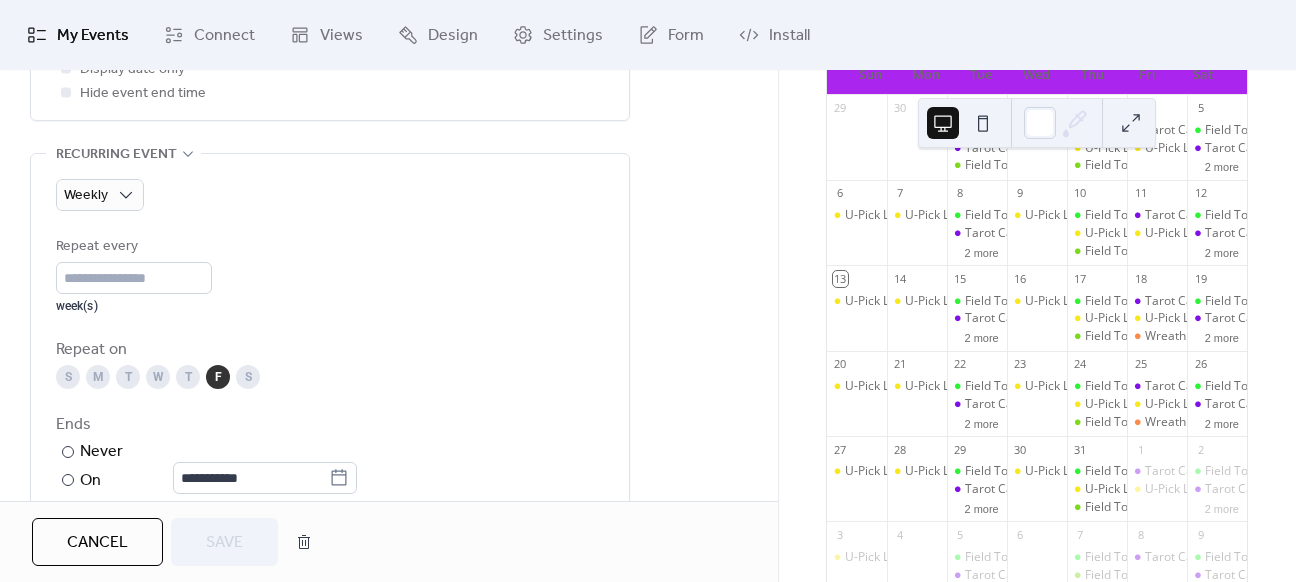 scroll, scrollTop: 860, scrollLeft: 0, axis: vertical 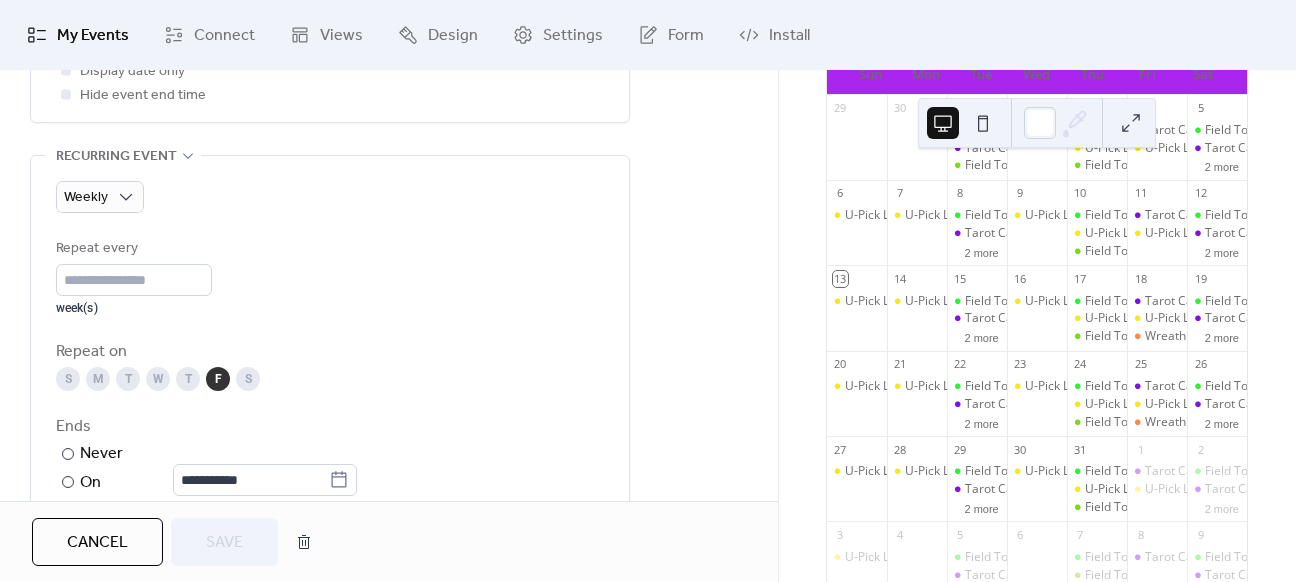 click on "S" at bounding box center (248, 379) 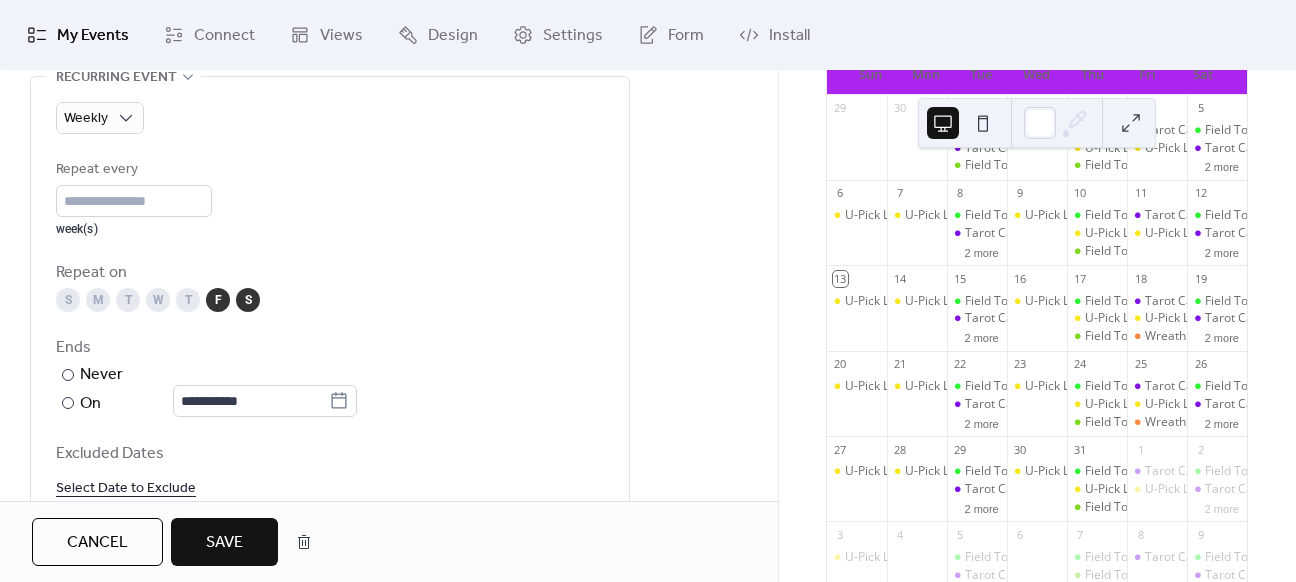 scroll, scrollTop: 940, scrollLeft: 0, axis: vertical 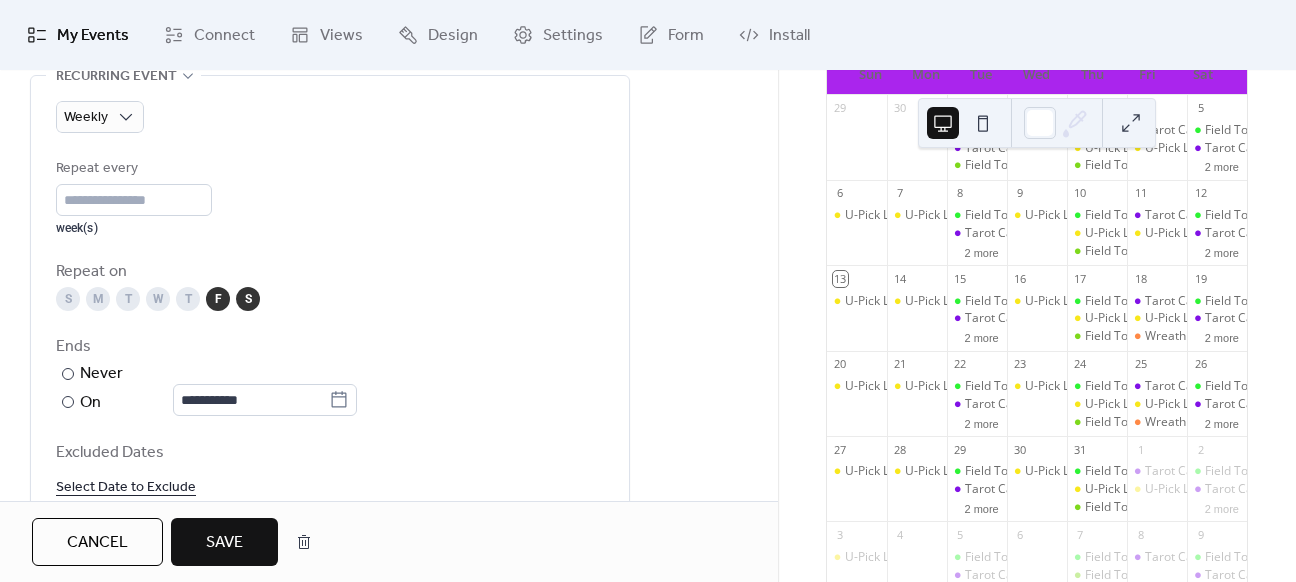 click on "Save" at bounding box center [224, 543] 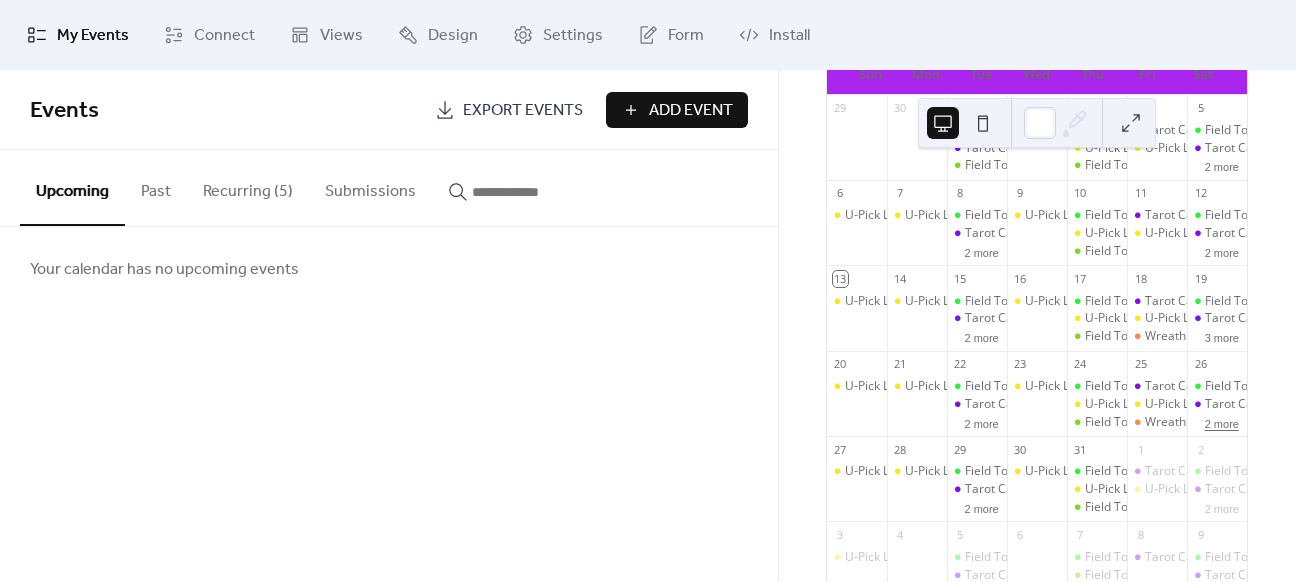 click on "2 more" at bounding box center (1222, 422) 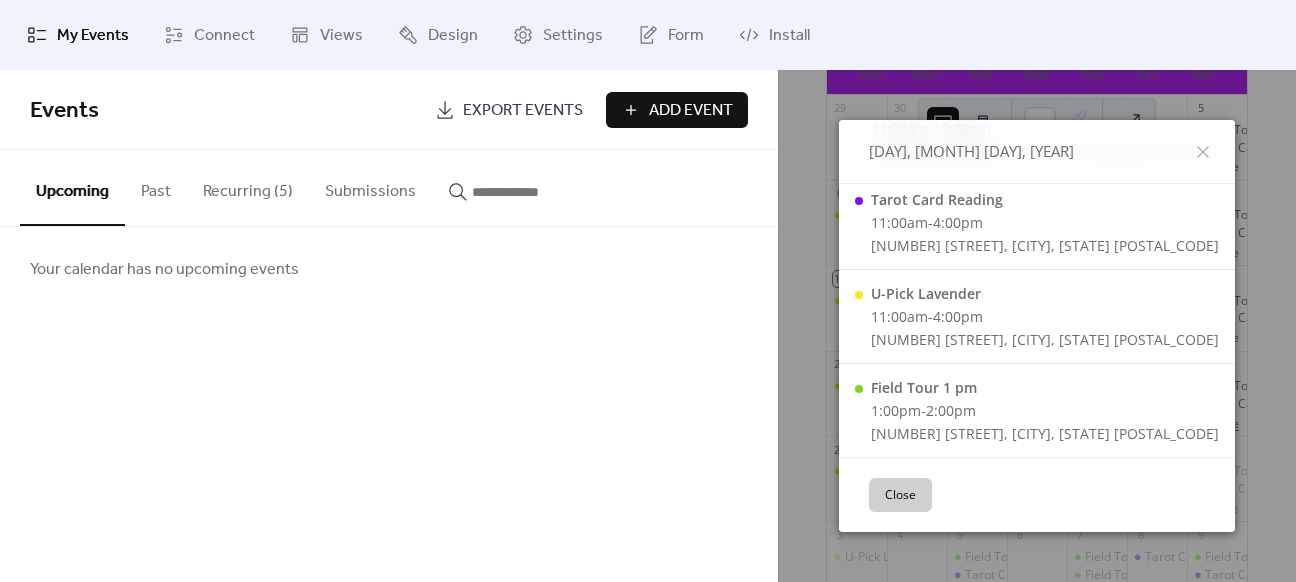 scroll, scrollTop: 0, scrollLeft: 0, axis: both 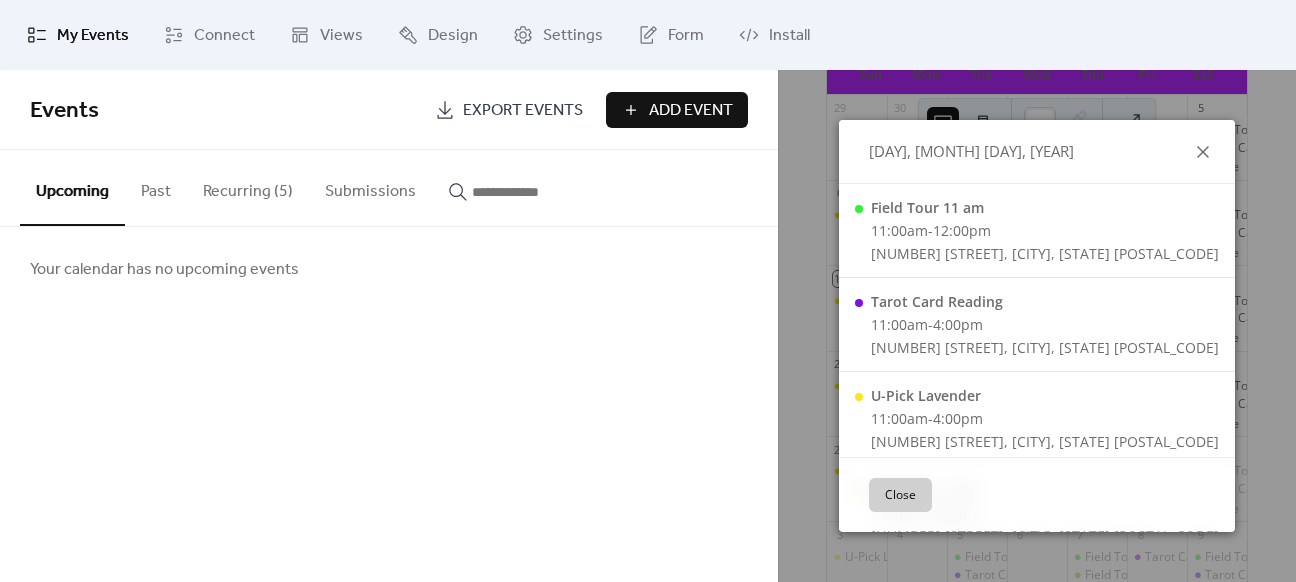 click 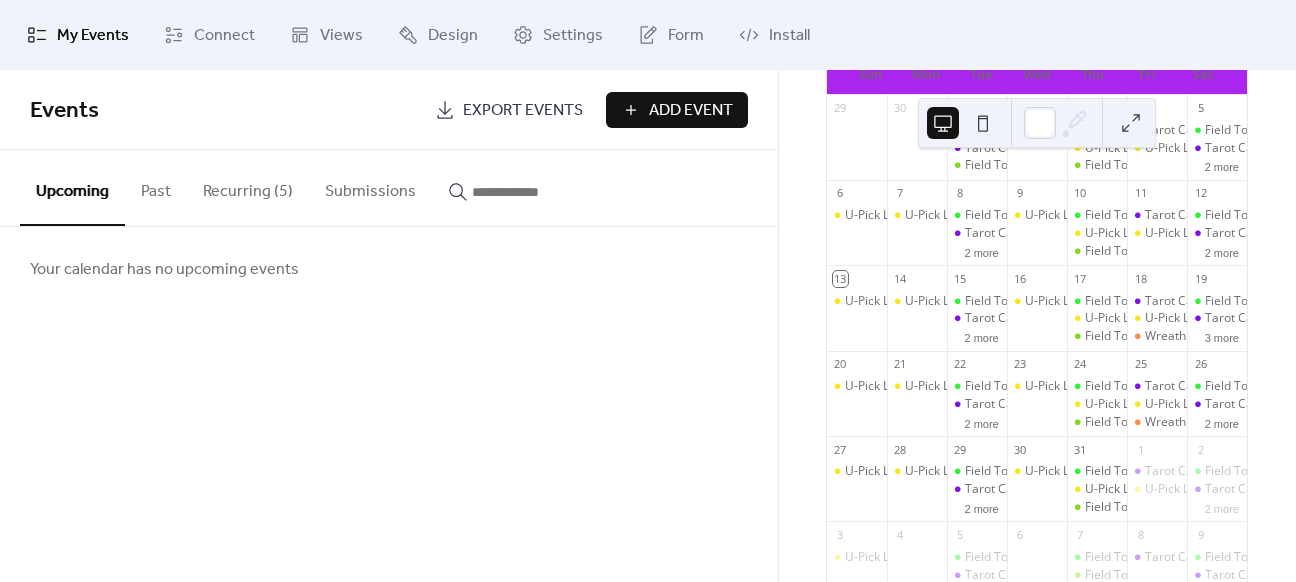 click on "Recurring  (5)" at bounding box center [248, 187] 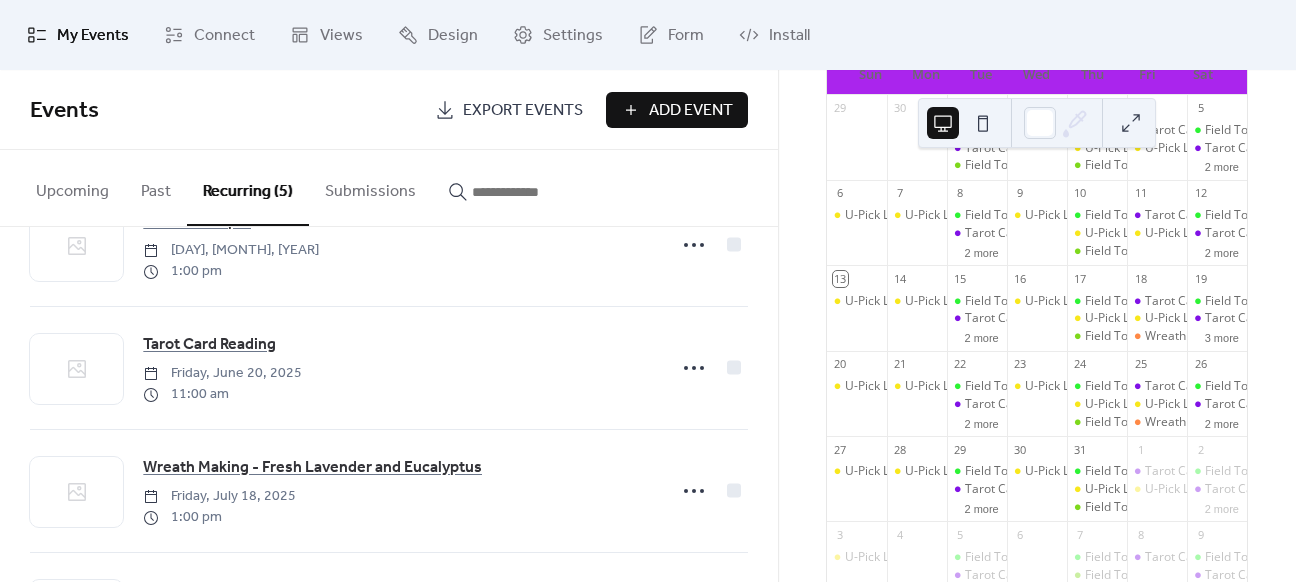 scroll, scrollTop: 319, scrollLeft: 0, axis: vertical 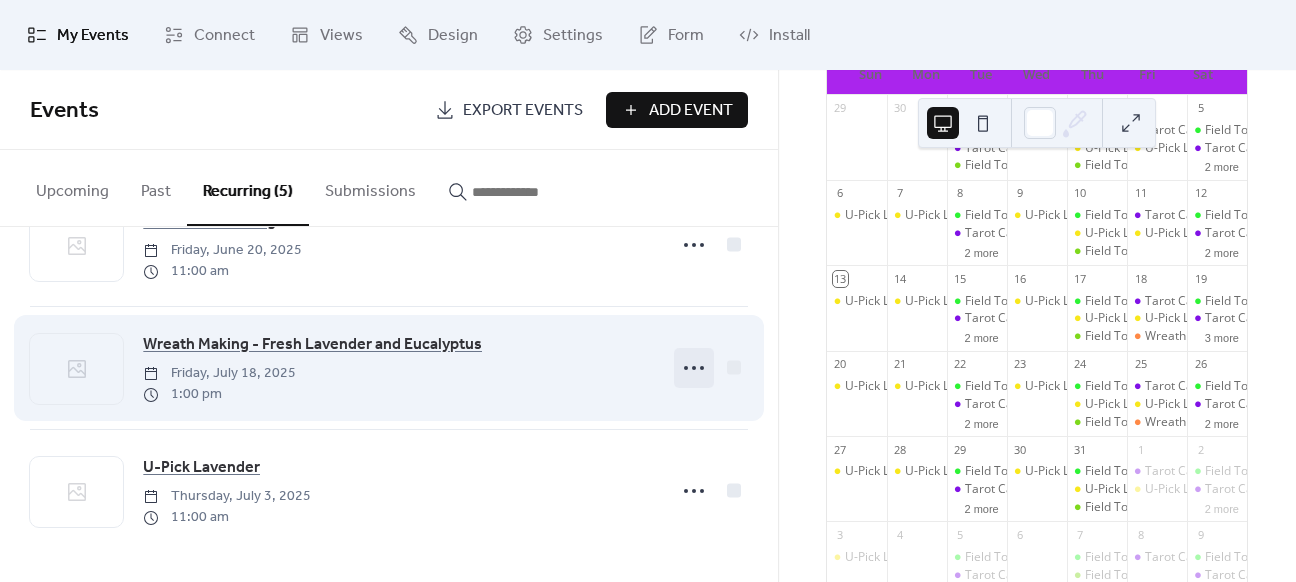 click 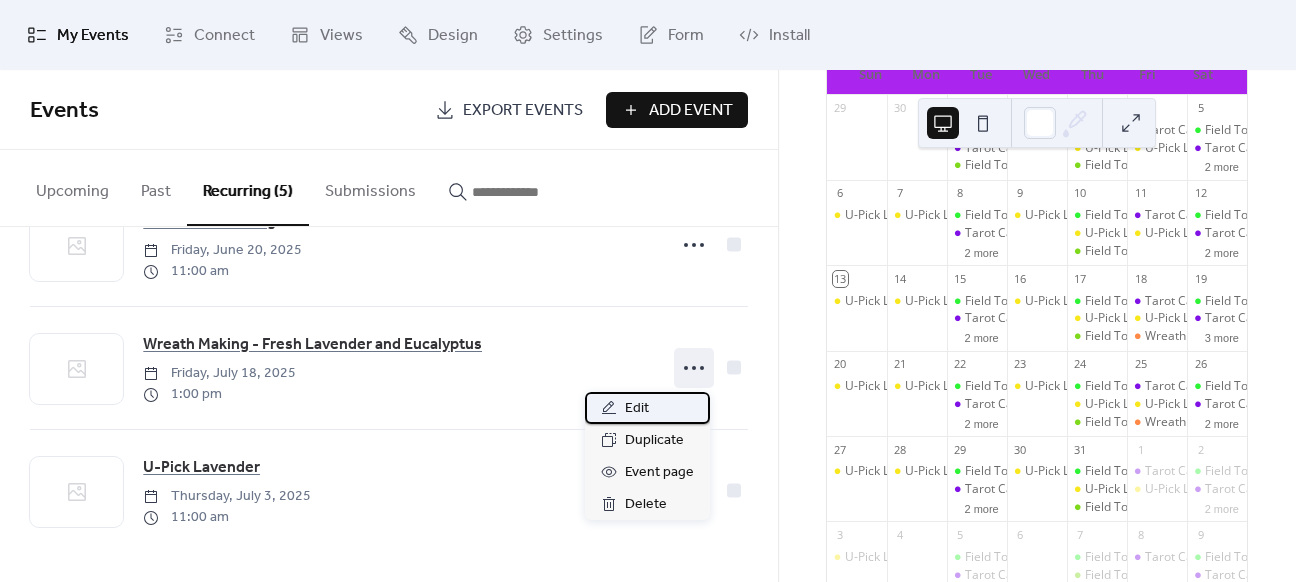 click on "Edit" at bounding box center [647, 408] 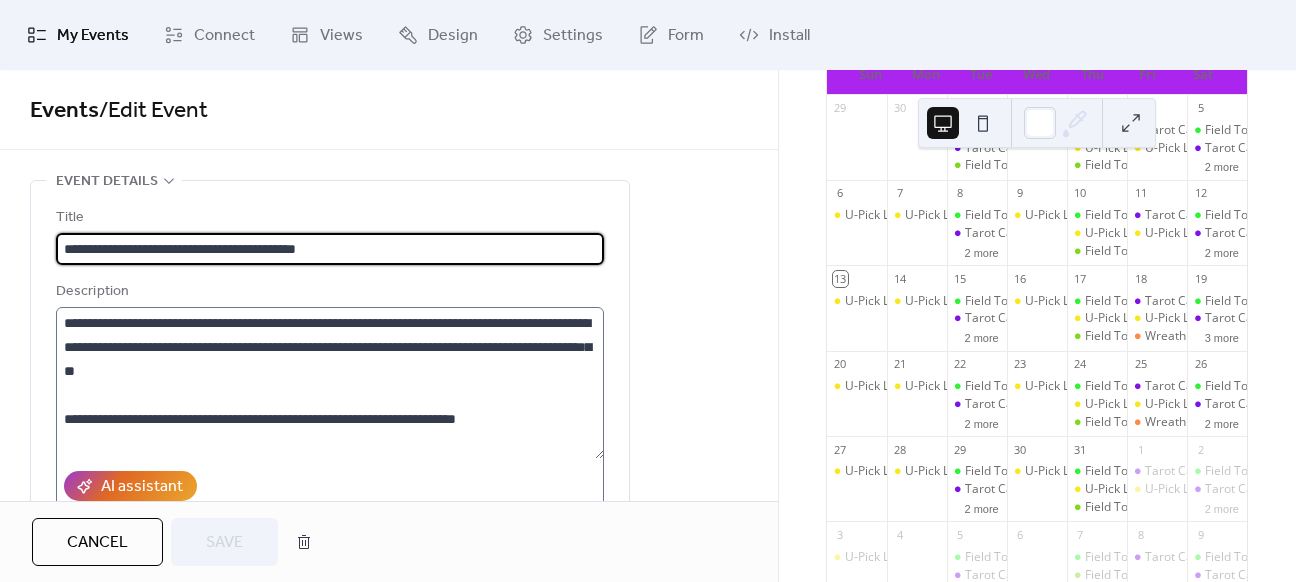 scroll, scrollTop: 120, scrollLeft: 0, axis: vertical 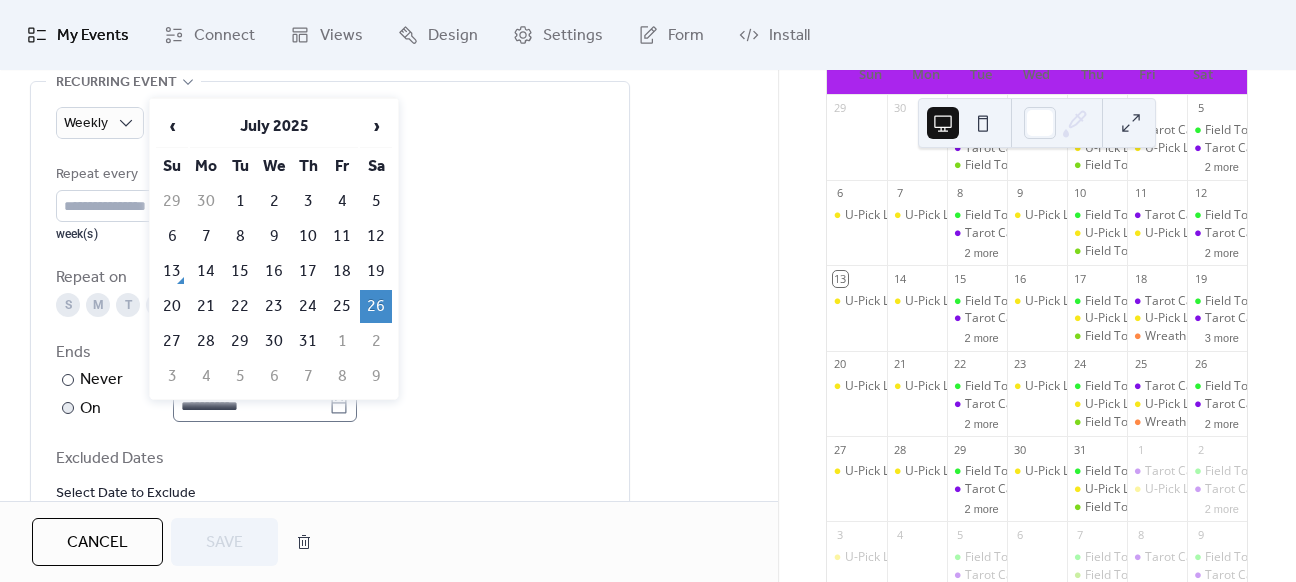 click 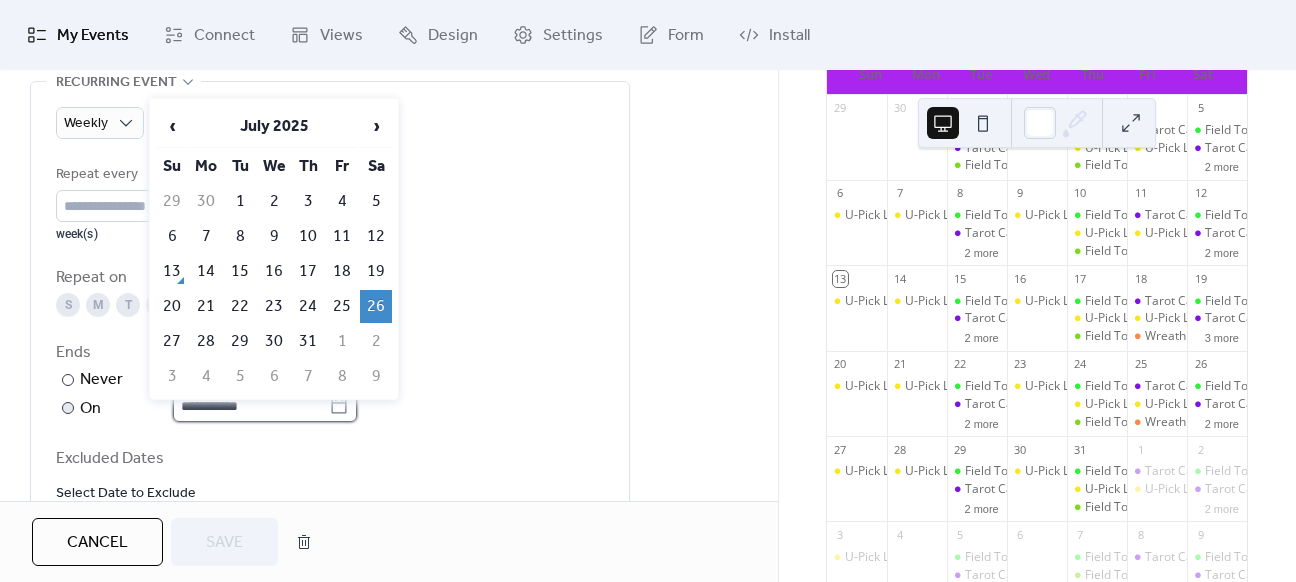 click on "**********" at bounding box center (251, 406) 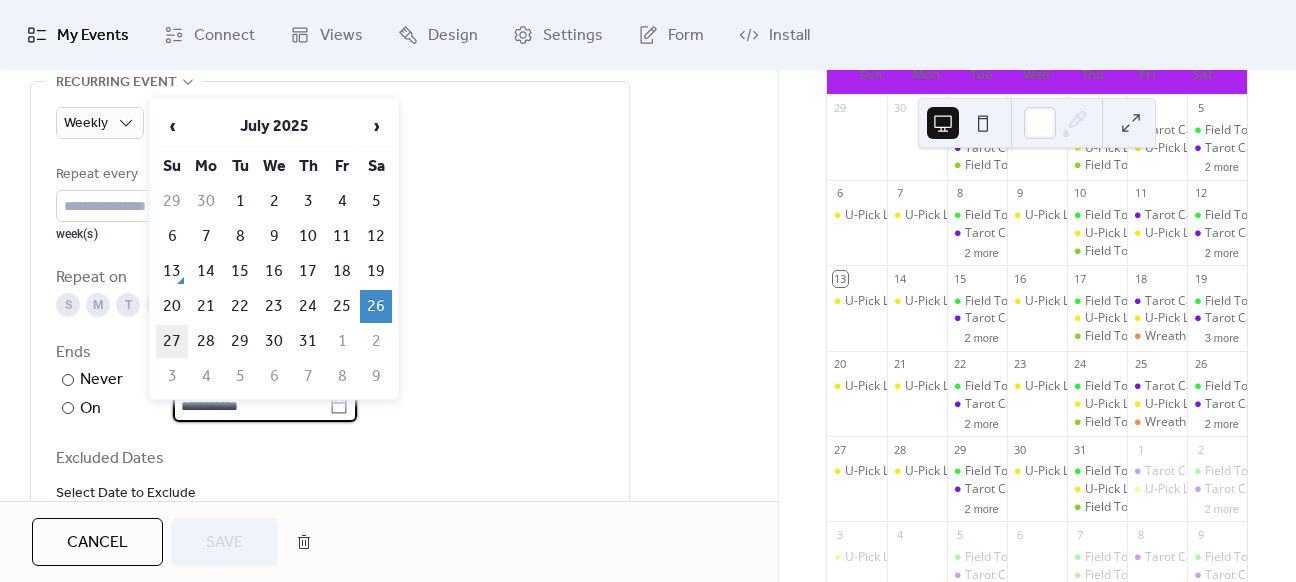 click on "27" at bounding box center [172, 341] 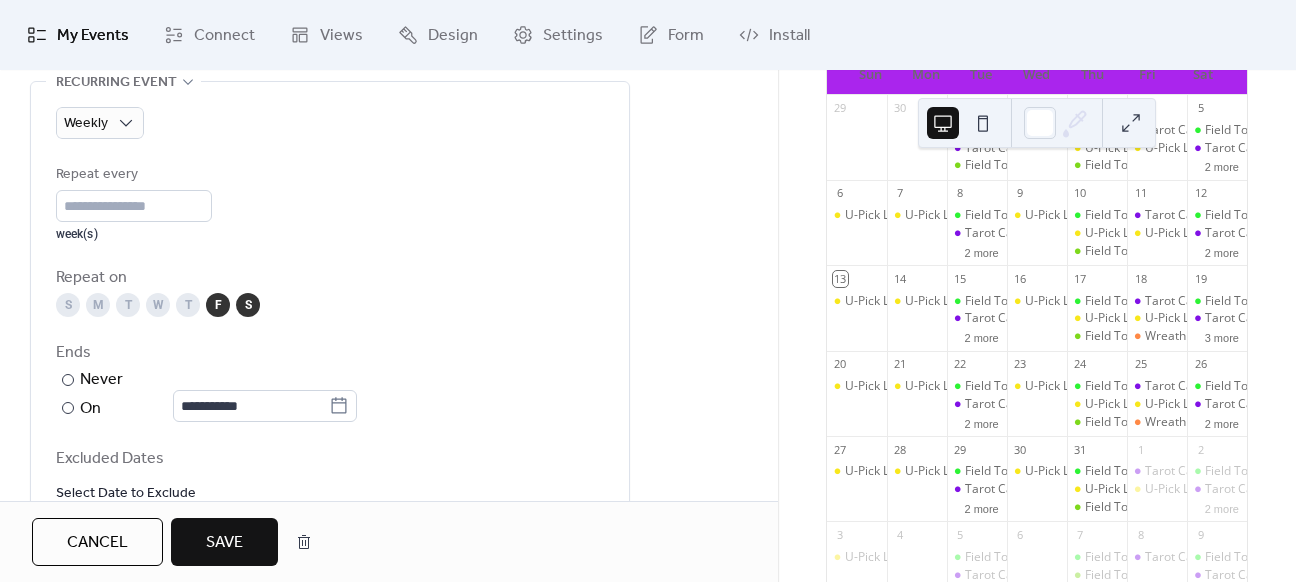 click on "Save" at bounding box center [224, 543] 